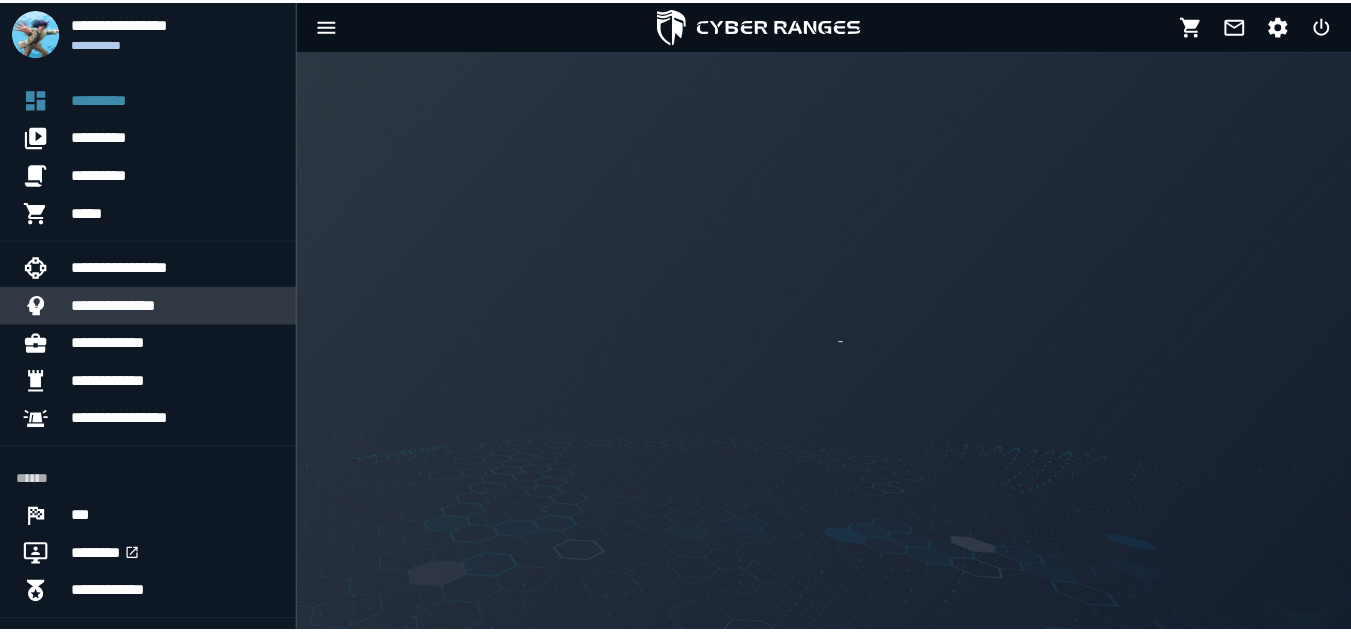 scroll, scrollTop: 0, scrollLeft: 0, axis: both 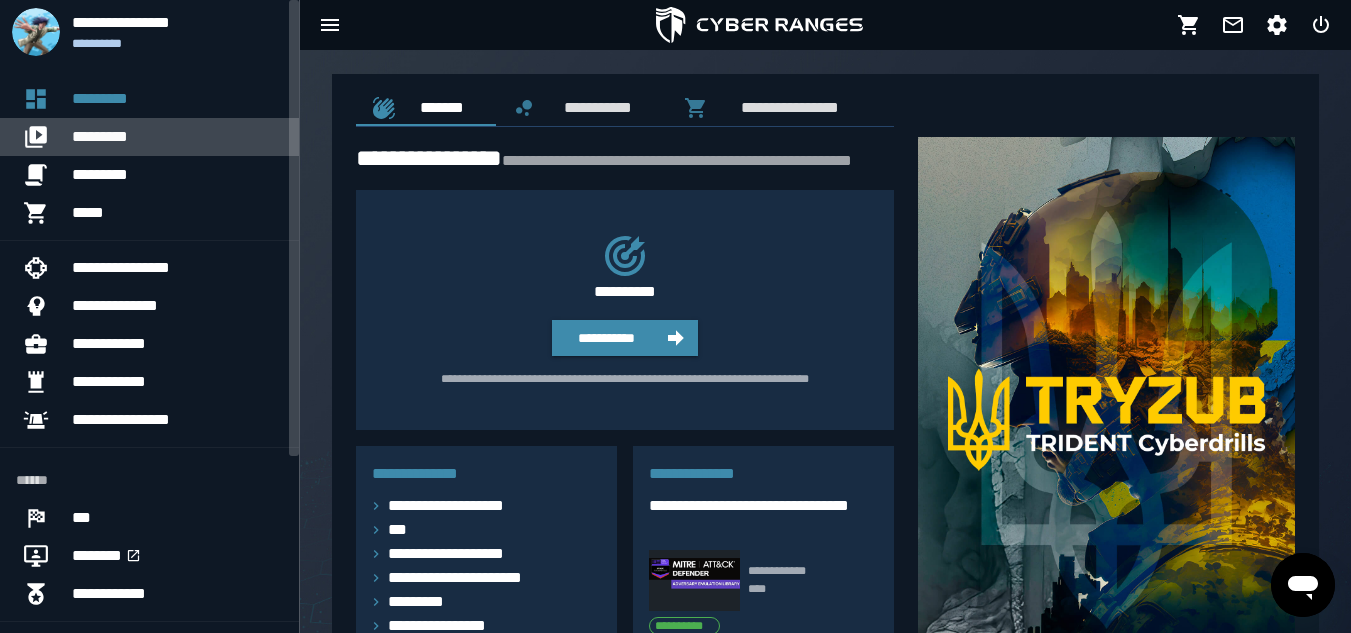 click on "*********" at bounding box center (177, 137) 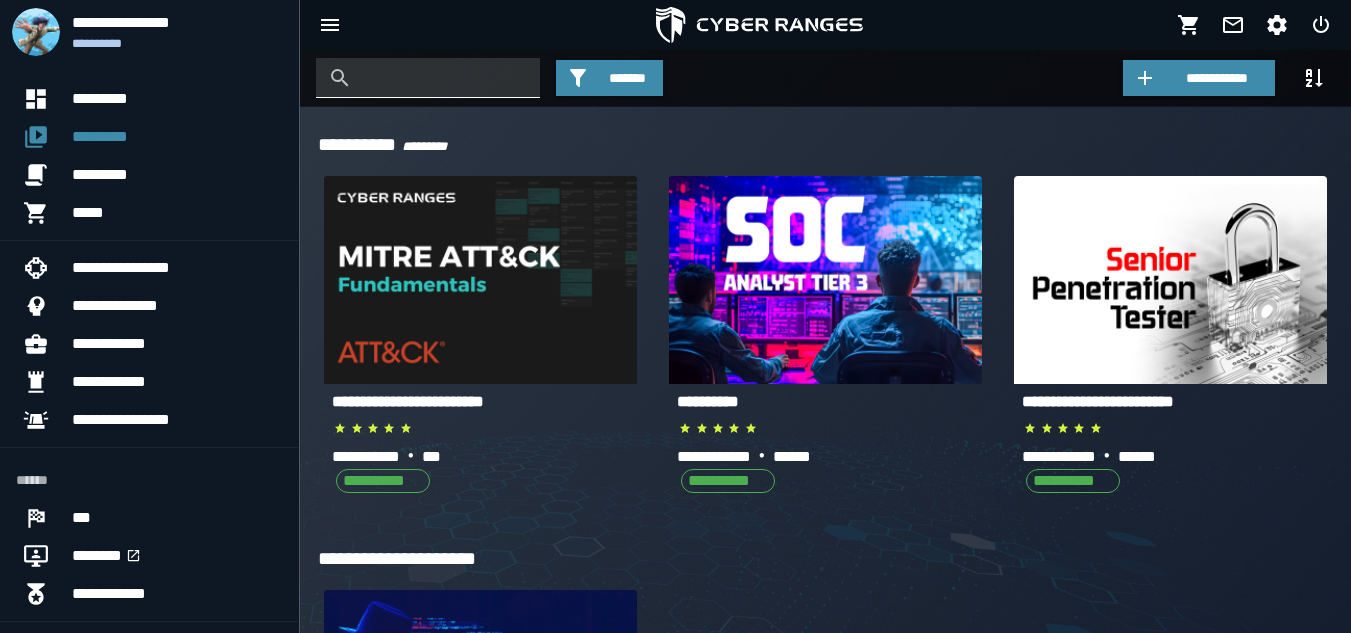 click at bounding box center (443, 78) 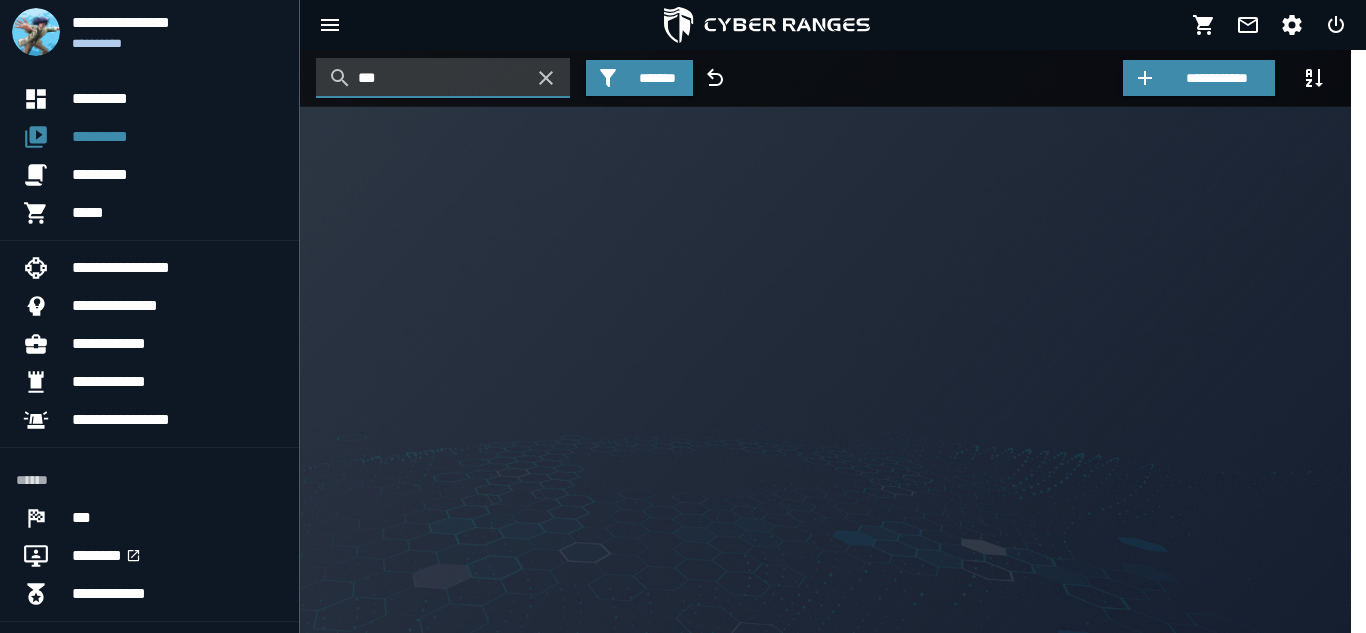 type on "***" 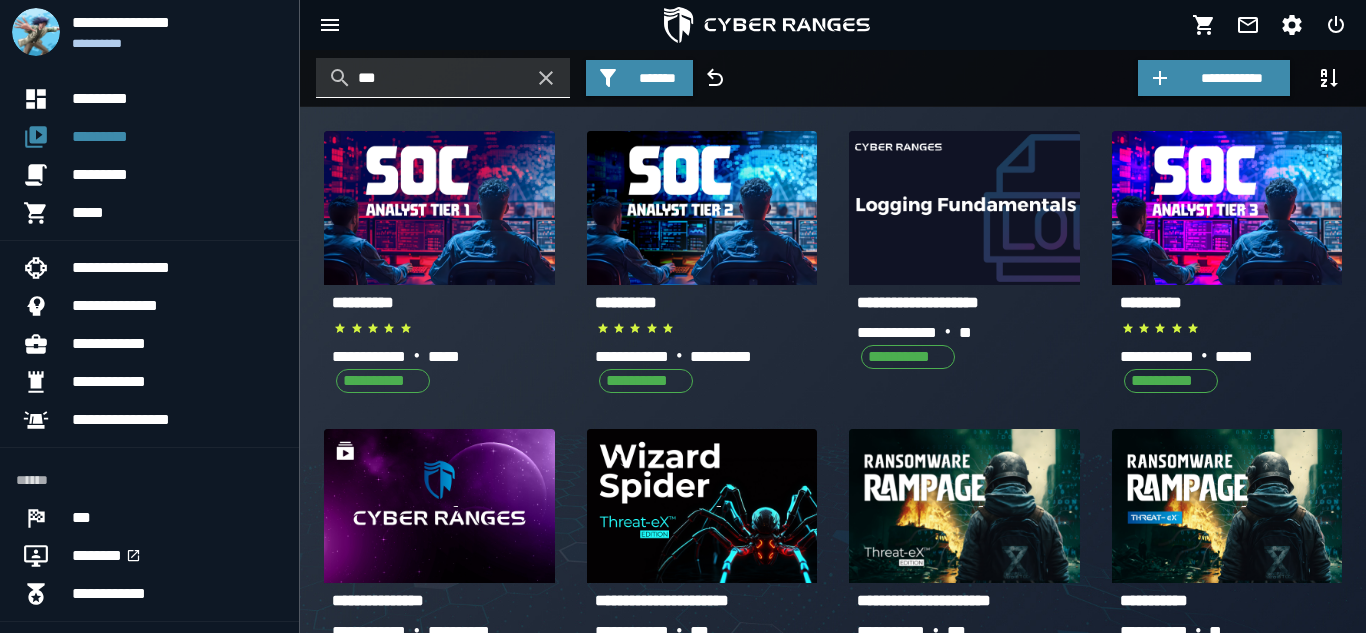 click at bounding box center [683, 316] 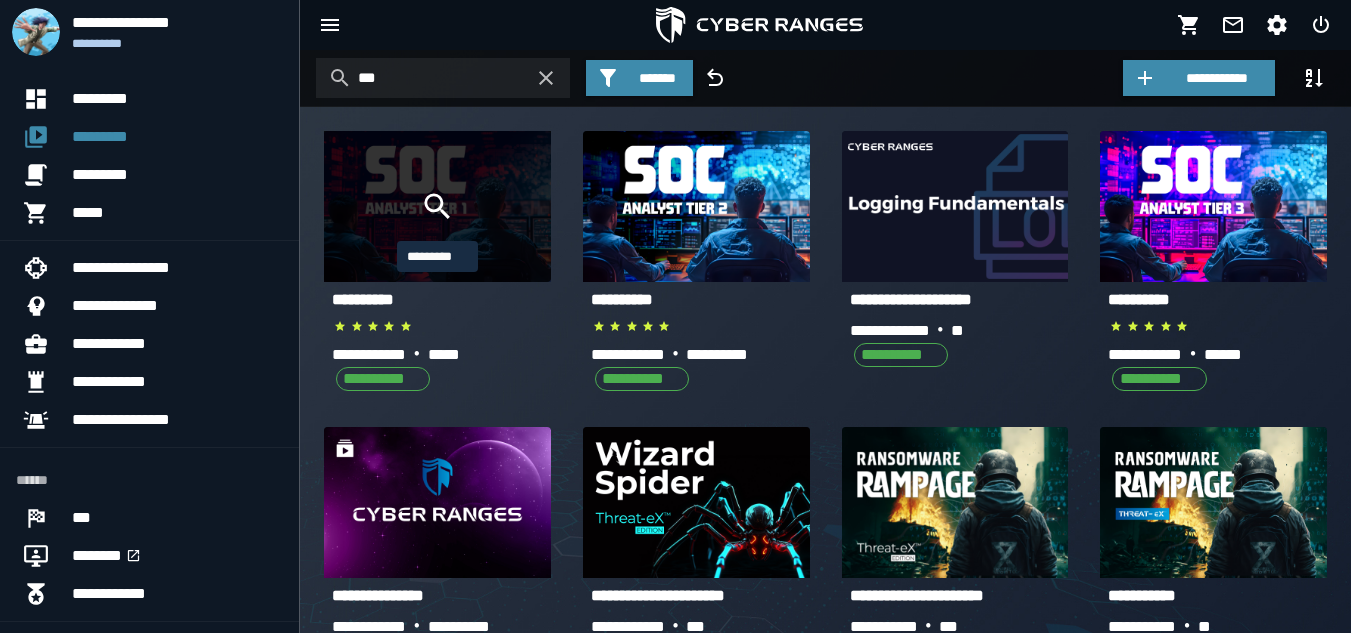 click 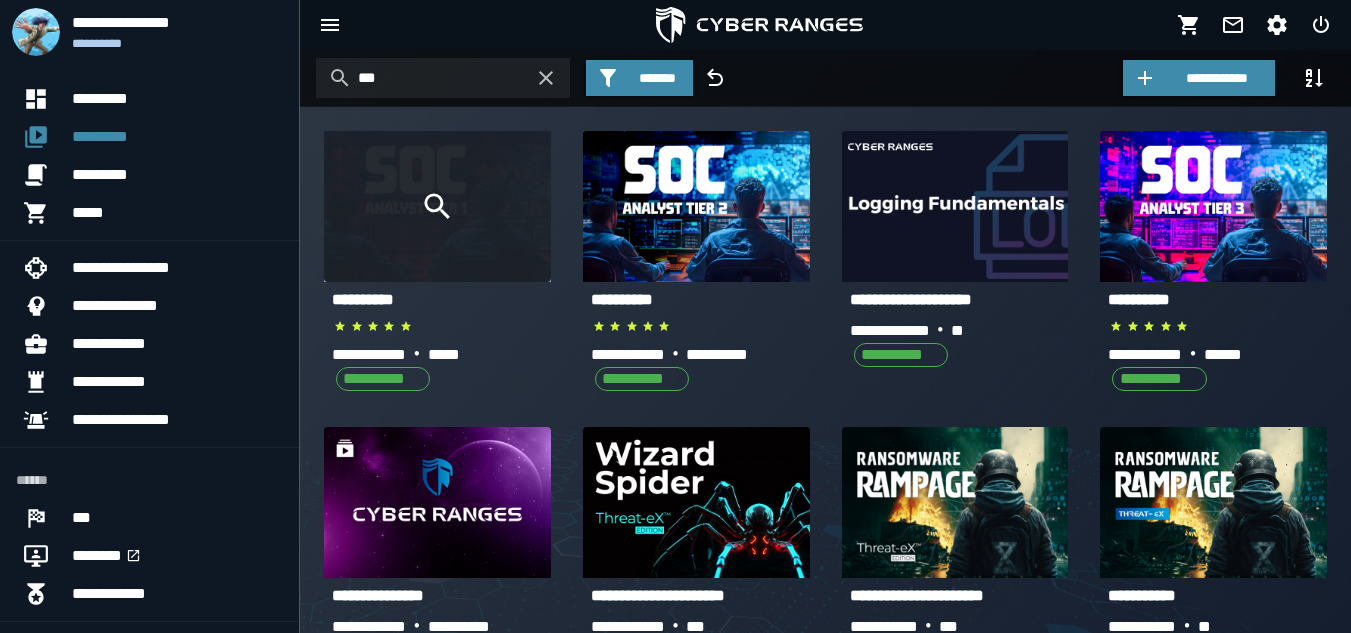 click 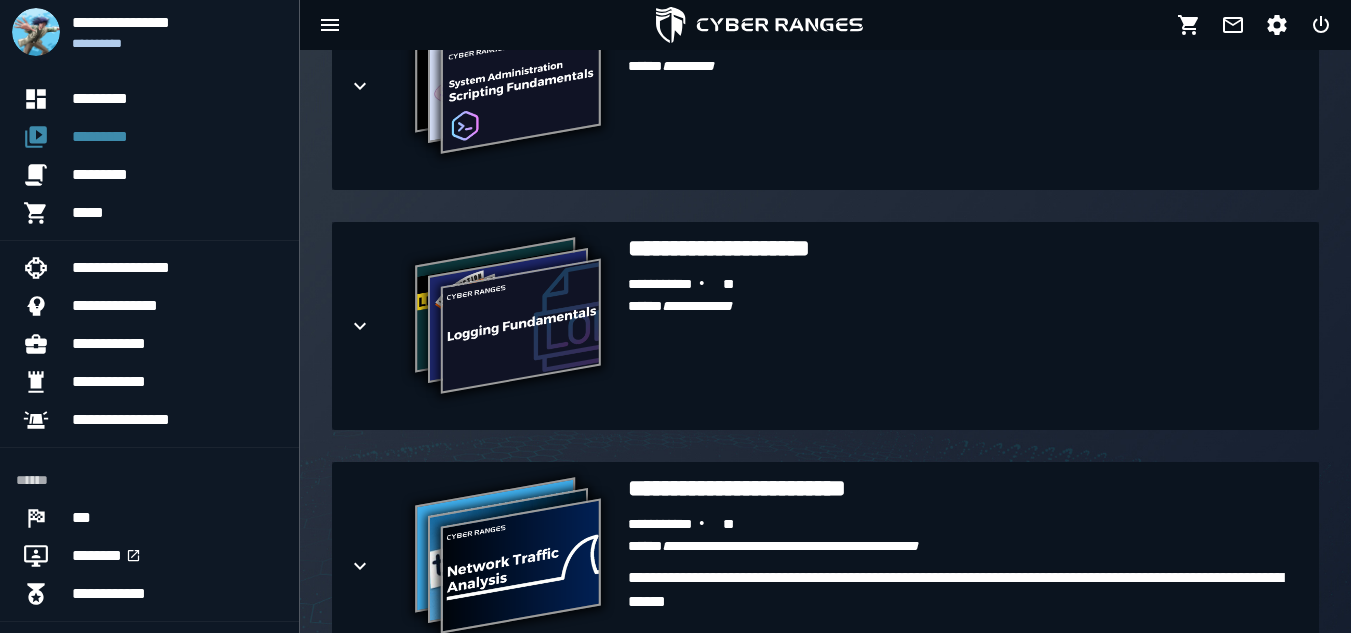 scroll, scrollTop: 1074, scrollLeft: 0, axis: vertical 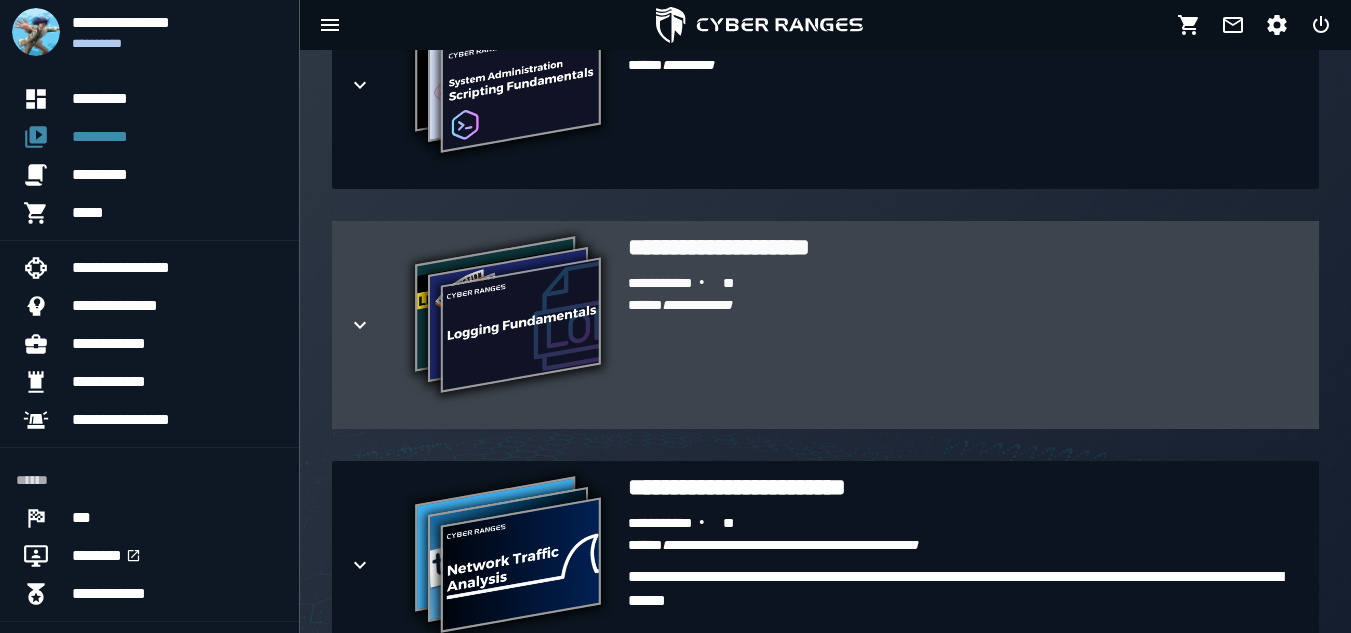 click on "**********" at bounding box center [697, 305] 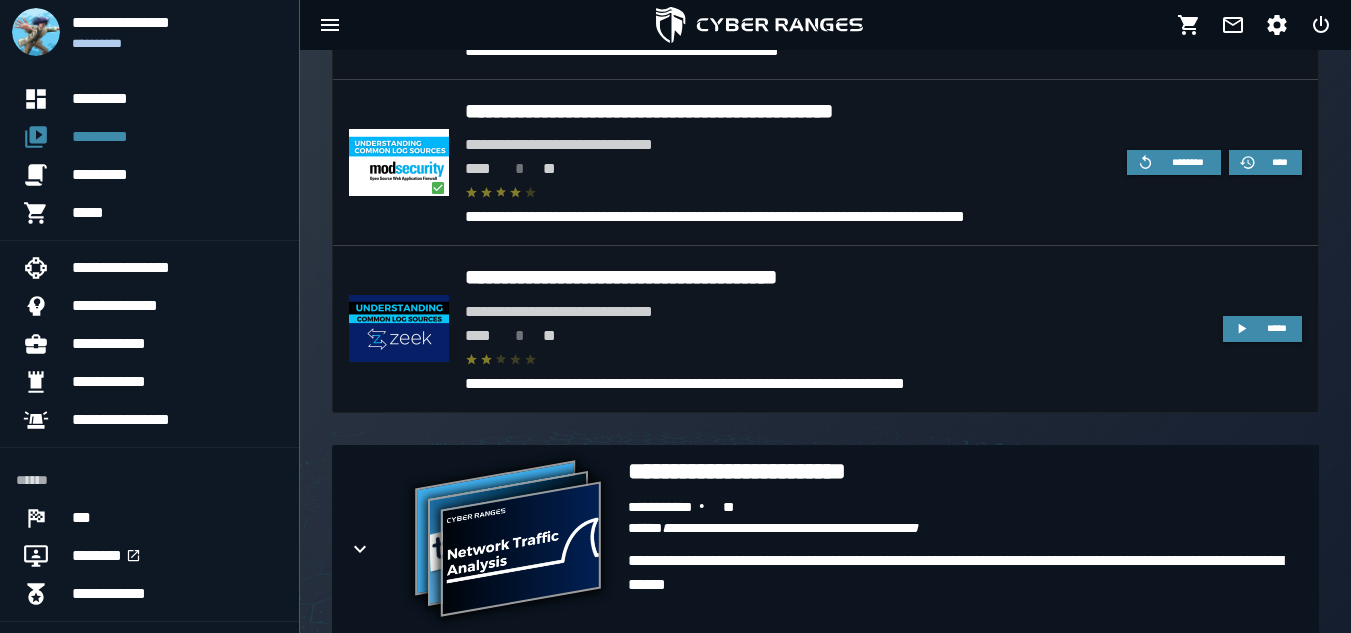 scroll, scrollTop: 1781, scrollLeft: 0, axis: vertical 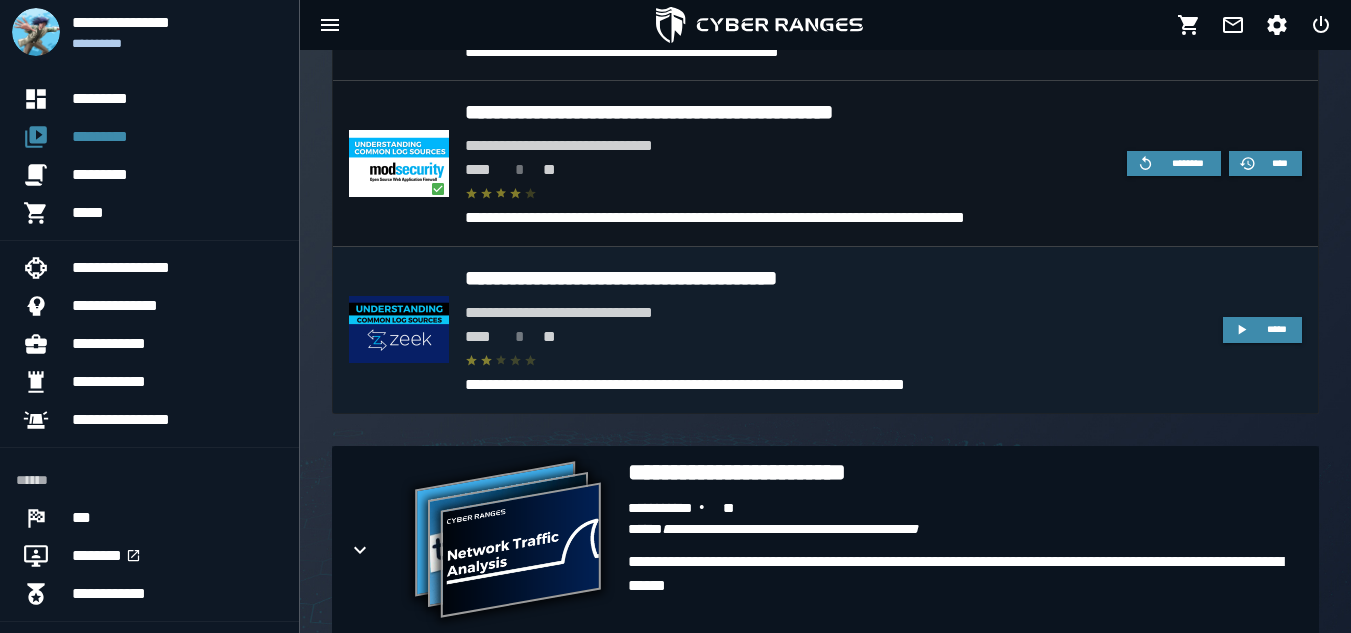 click on "**********" at bounding box center (836, 278) 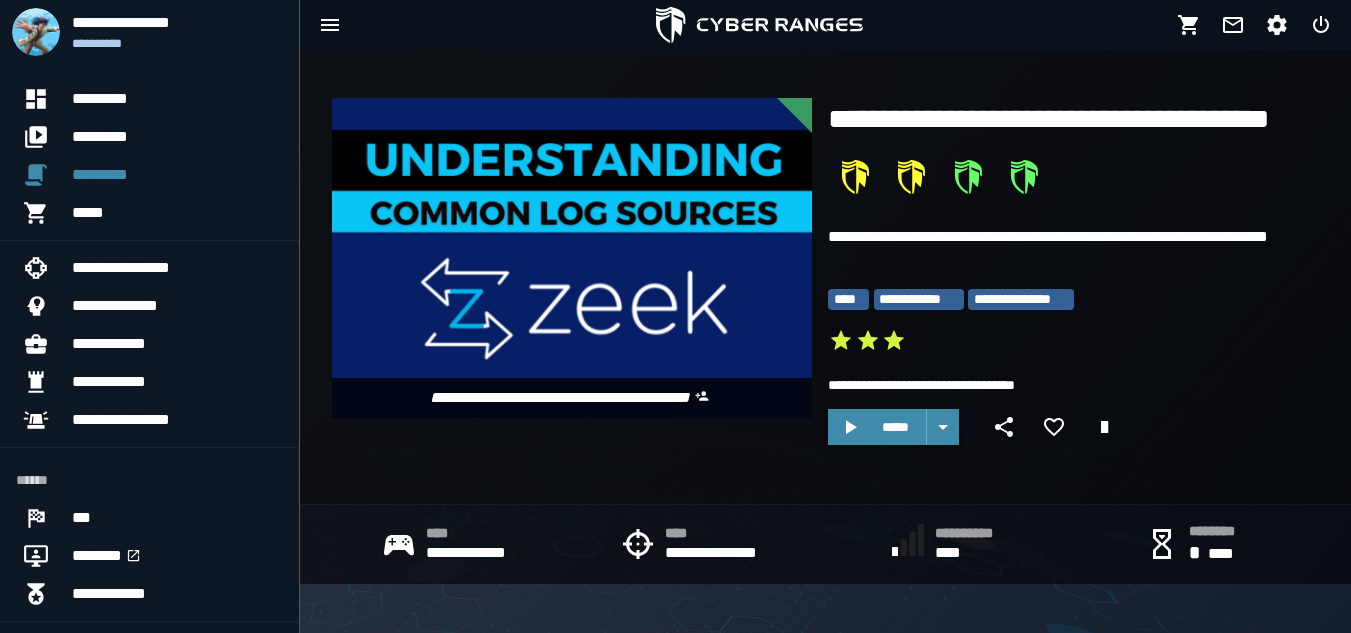 scroll, scrollTop: 108, scrollLeft: 0, axis: vertical 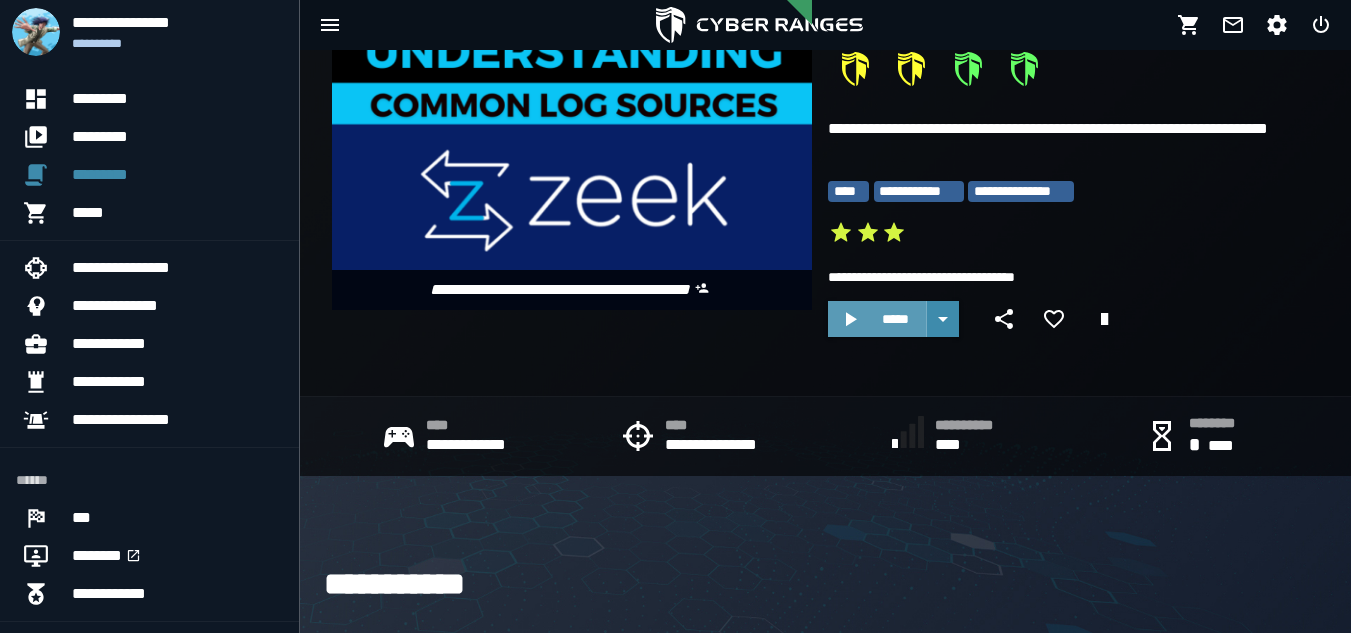 click on "*****" at bounding box center (895, 319) 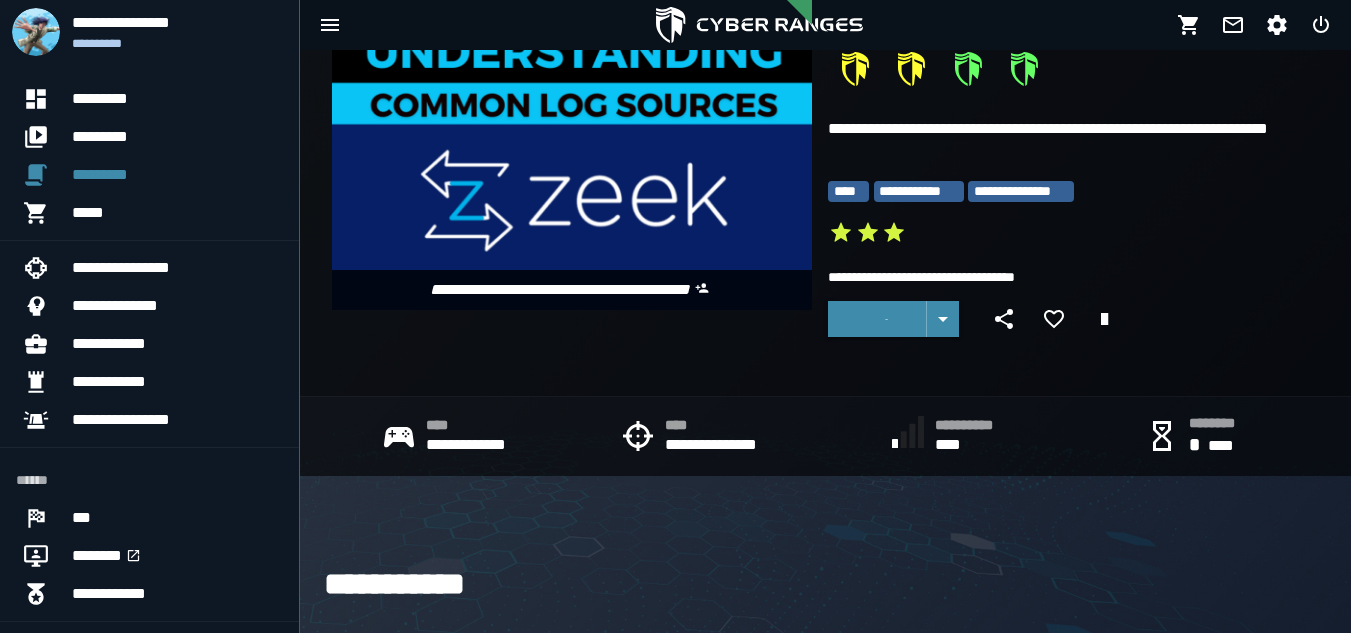 scroll, scrollTop: 0, scrollLeft: 0, axis: both 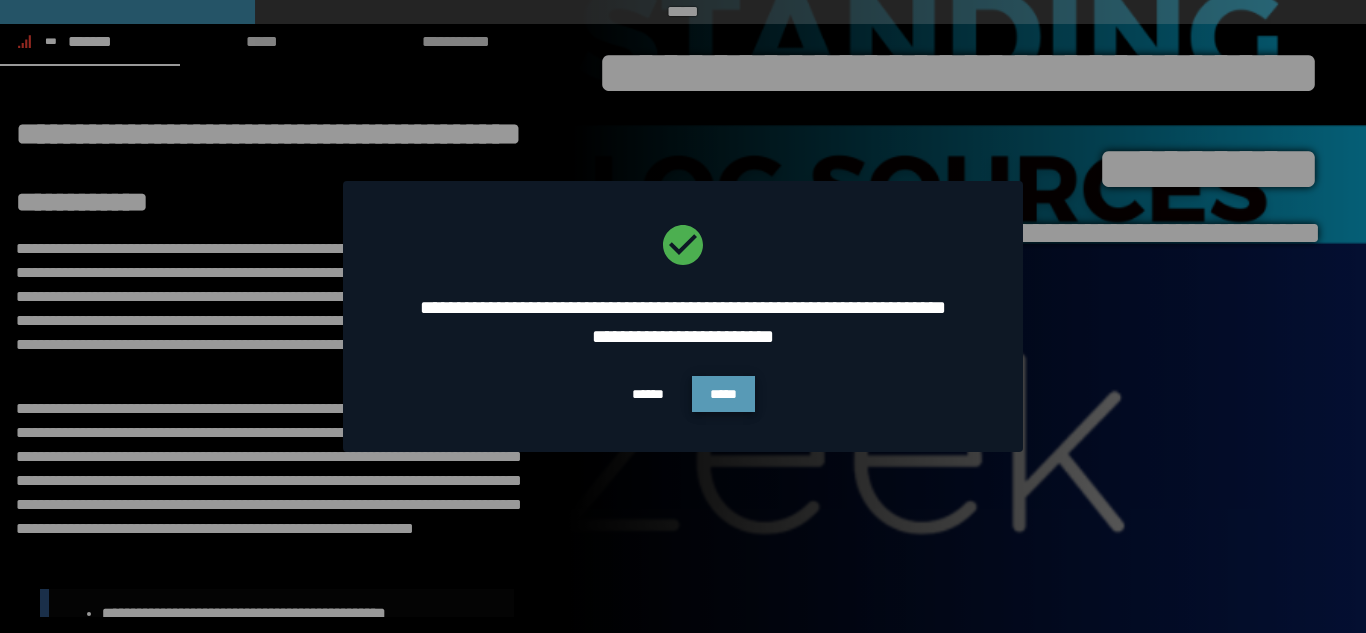 click on "*****" at bounding box center [723, 394] 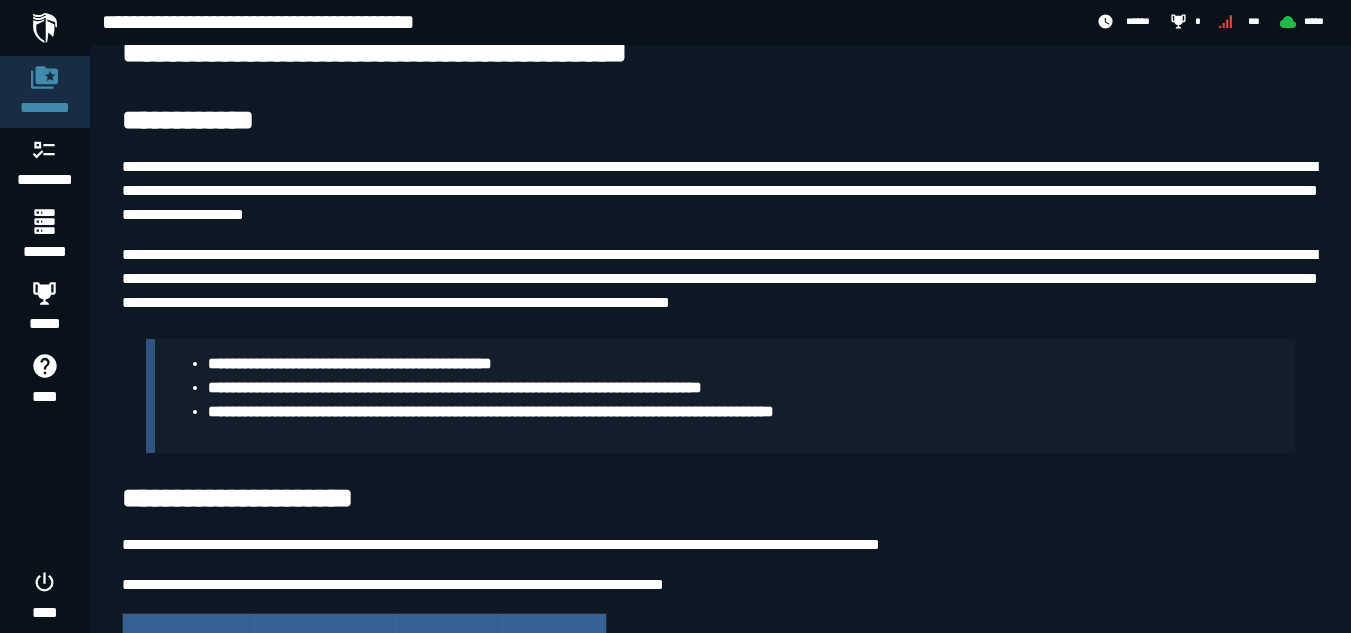 scroll, scrollTop: 0, scrollLeft: 0, axis: both 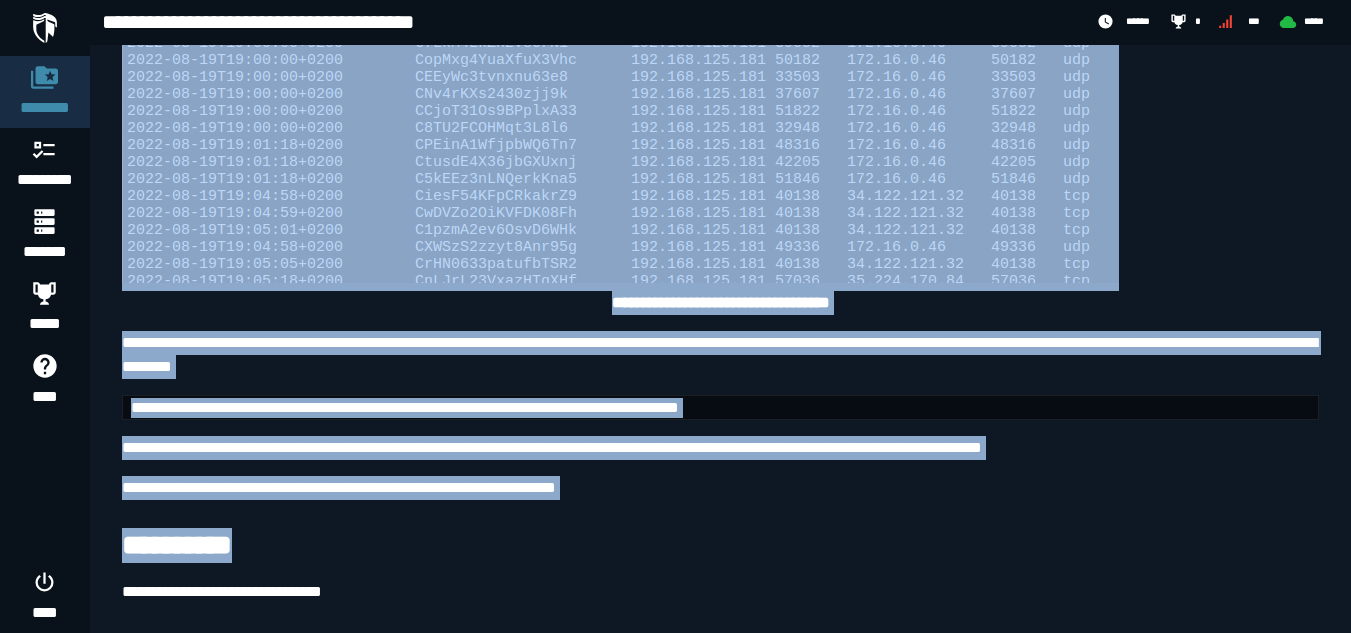 drag, startPoint x: 127, startPoint y: 163, endPoint x: 550, endPoint y: 547, distance: 571.30115 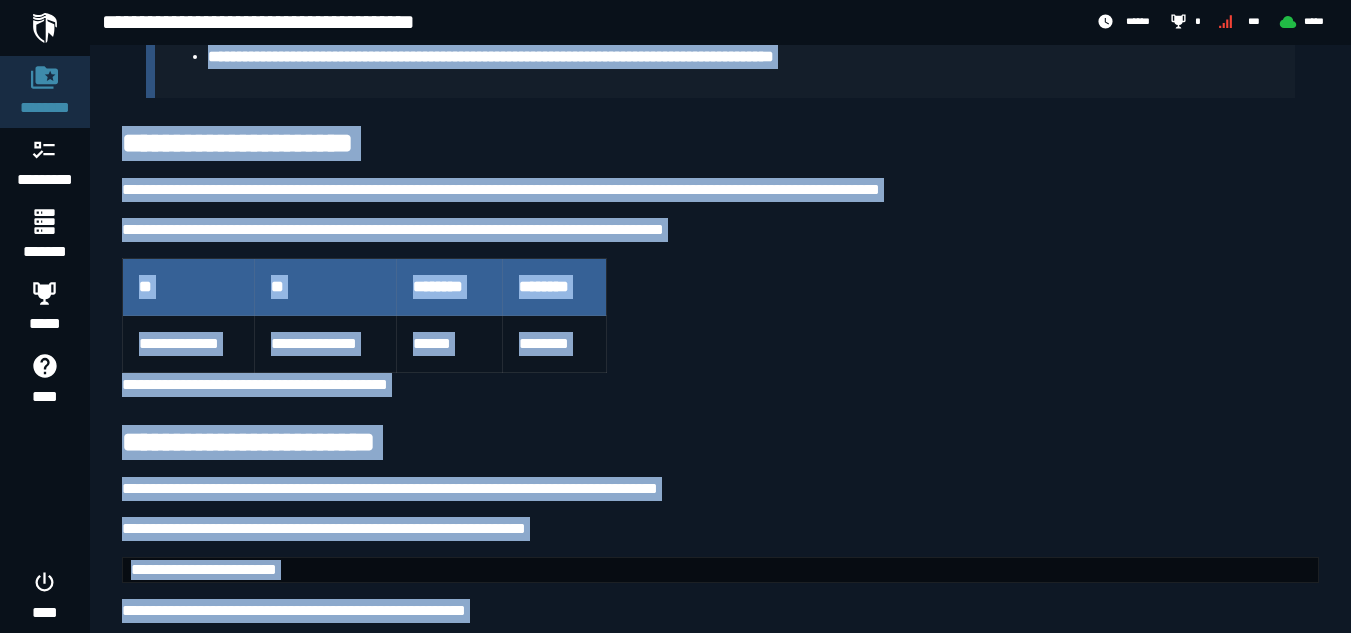 scroll, scrollTop: 0, scrollLeft: 0, axis: both 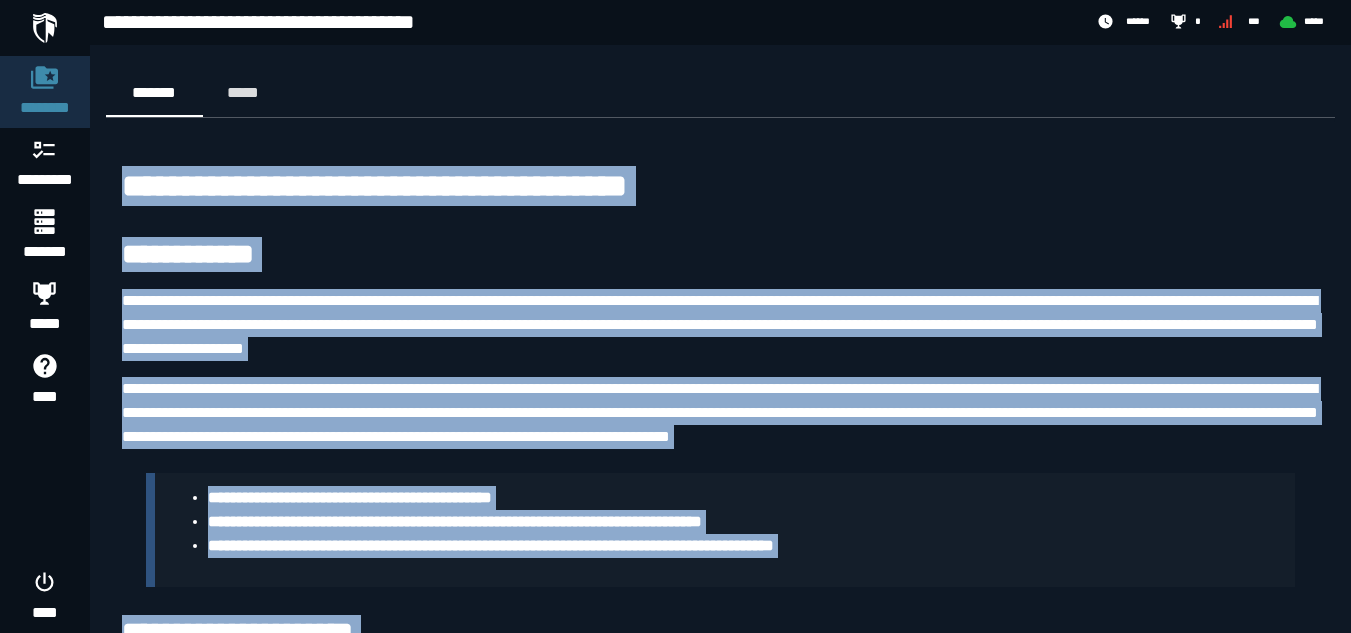 click on "**********" at bounding box center [720, 3038] 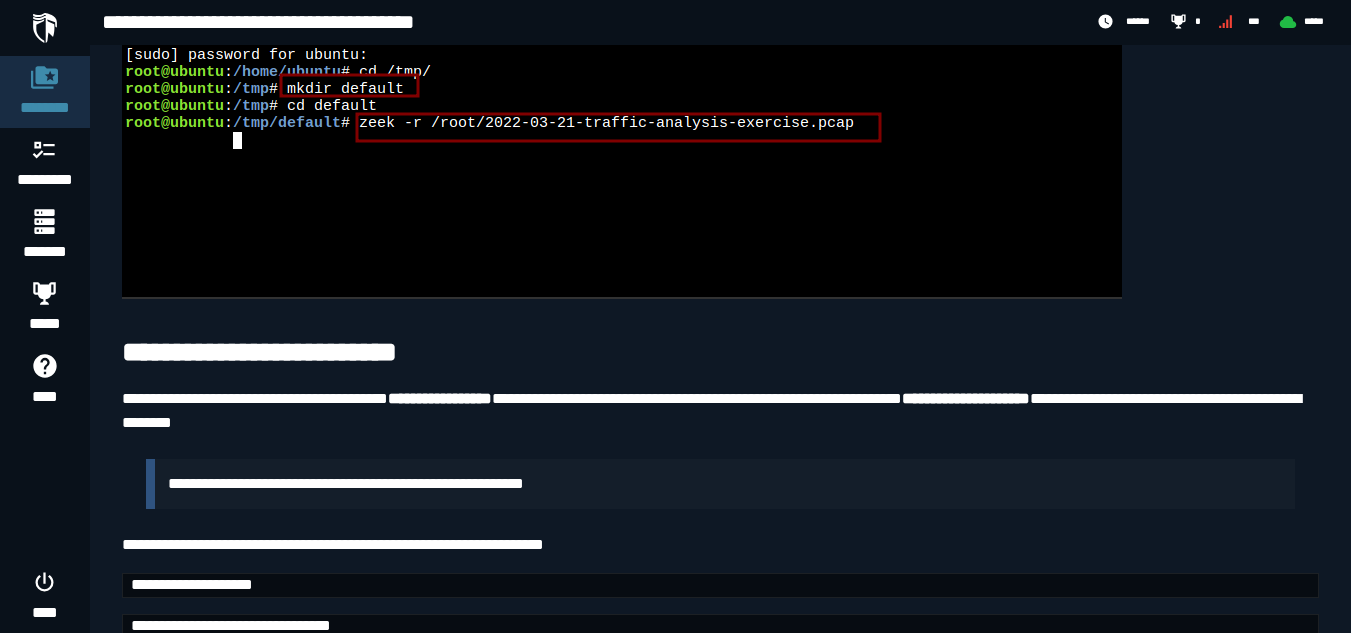 scroll, scrollTop: 1481, scrollLeft: 0, axis: vertical 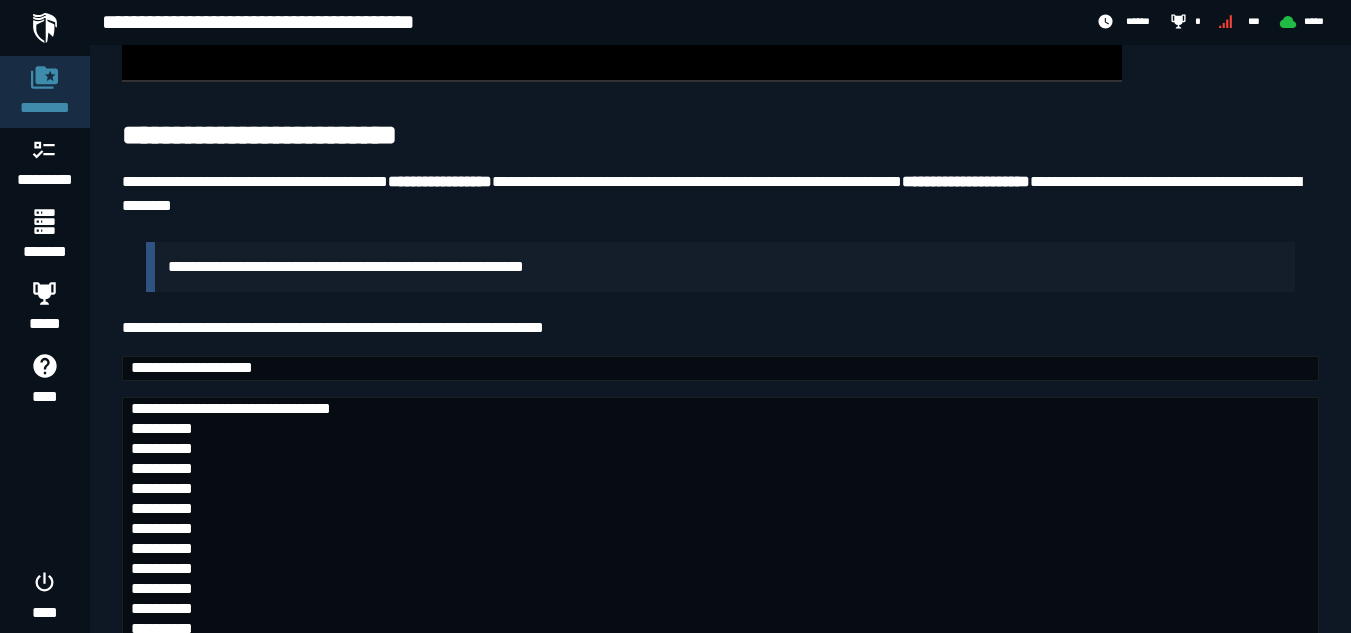 click on "**********" at bounding box center [192, 367] 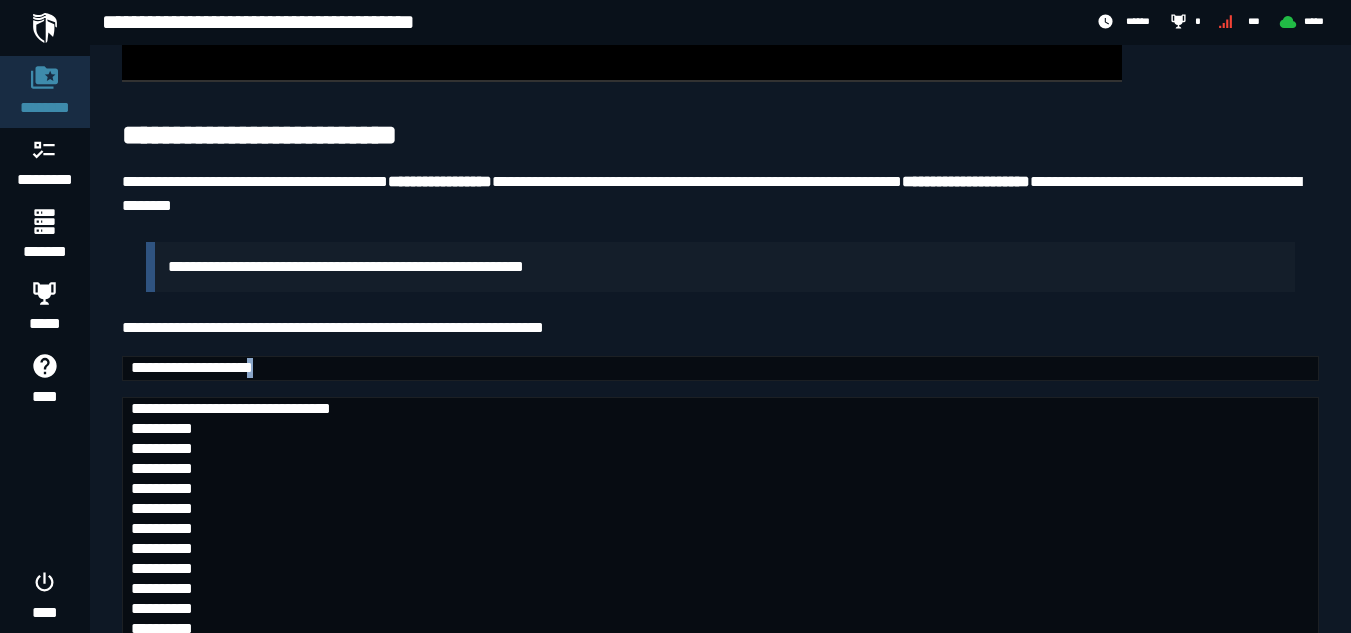 click on "**********" at bounding box center [192, 367] 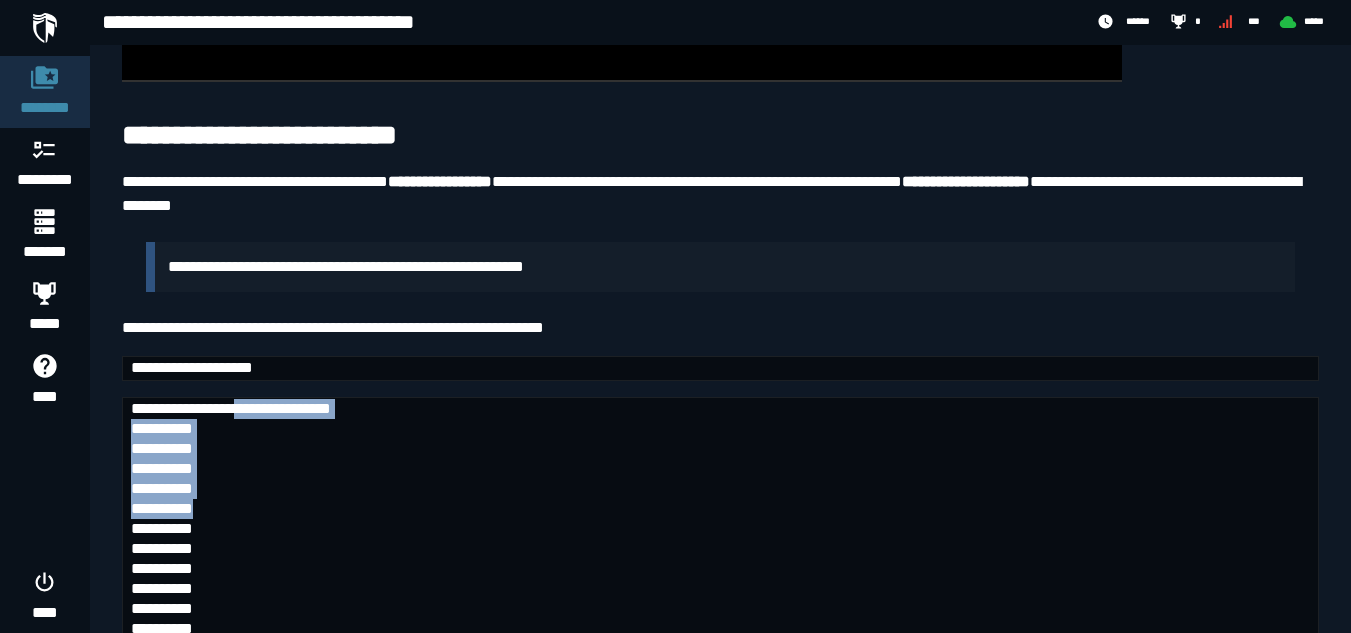 drag, startPoint x: 295, startPoint y: 385, endPoint x: 370, endPoint y: 498, distance: 135.62448 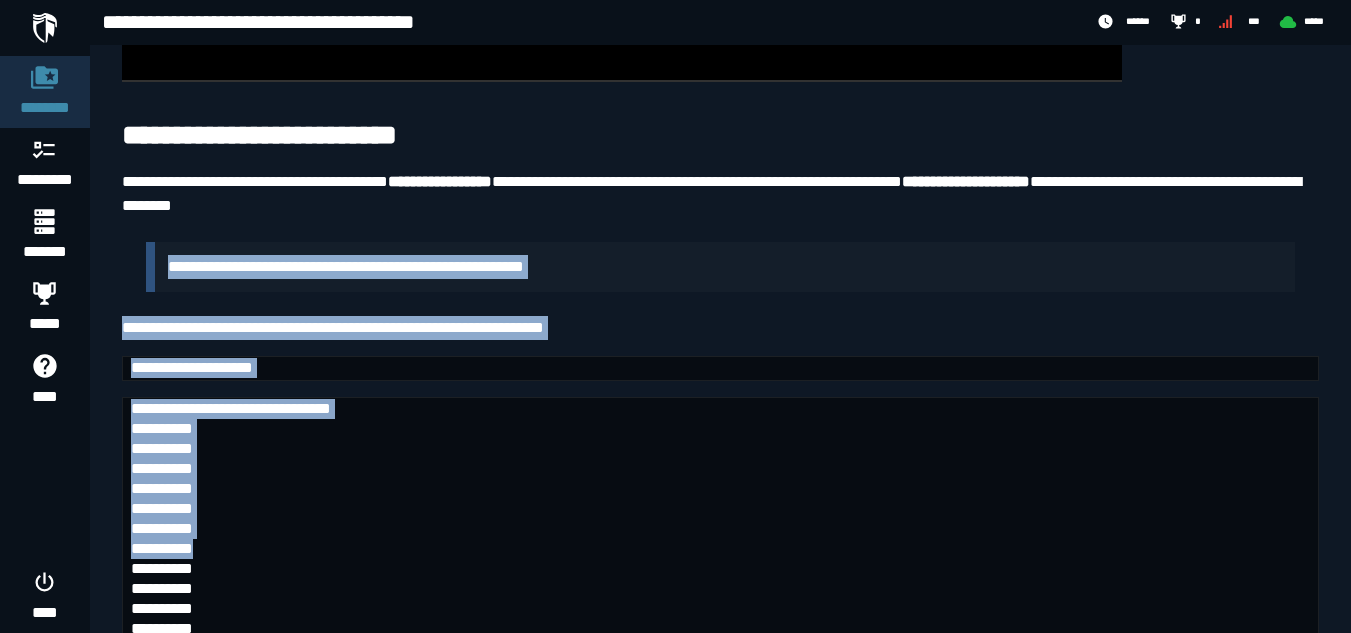 drag, startPoint x: 525, startPoint y: 222, endPoint x: 590, endPoint y: 537, distance: 321.63644 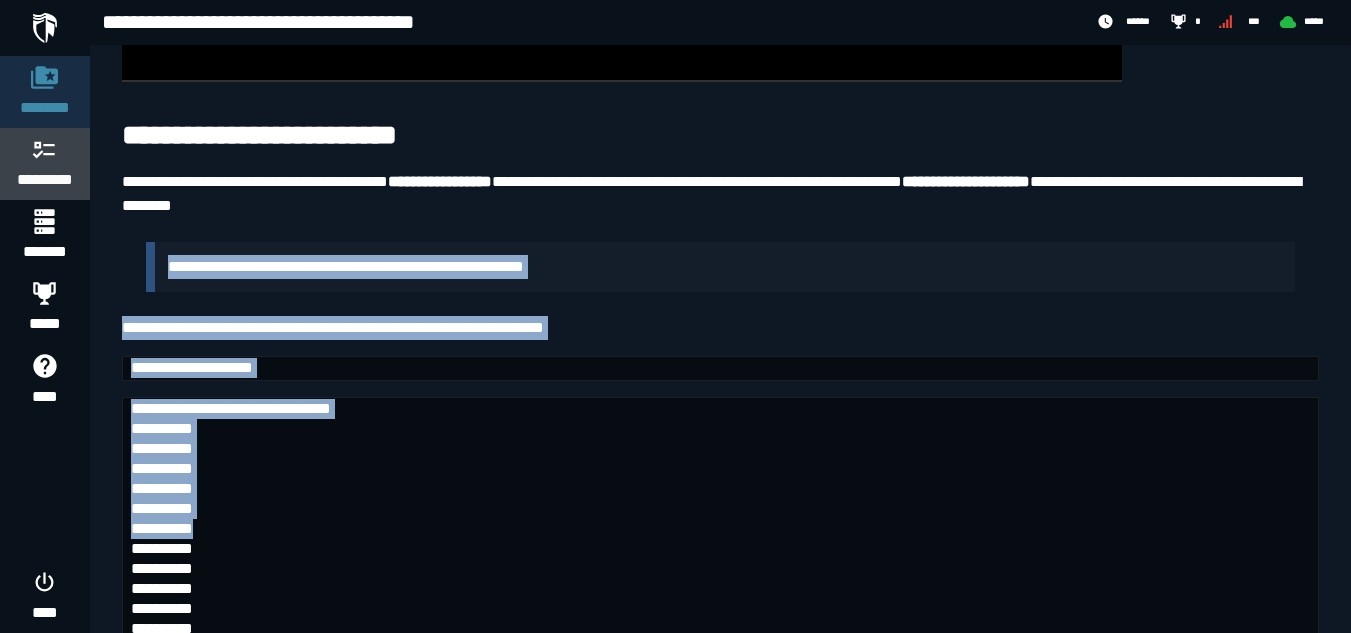 click on "*********" at bounding box center [45, 180] 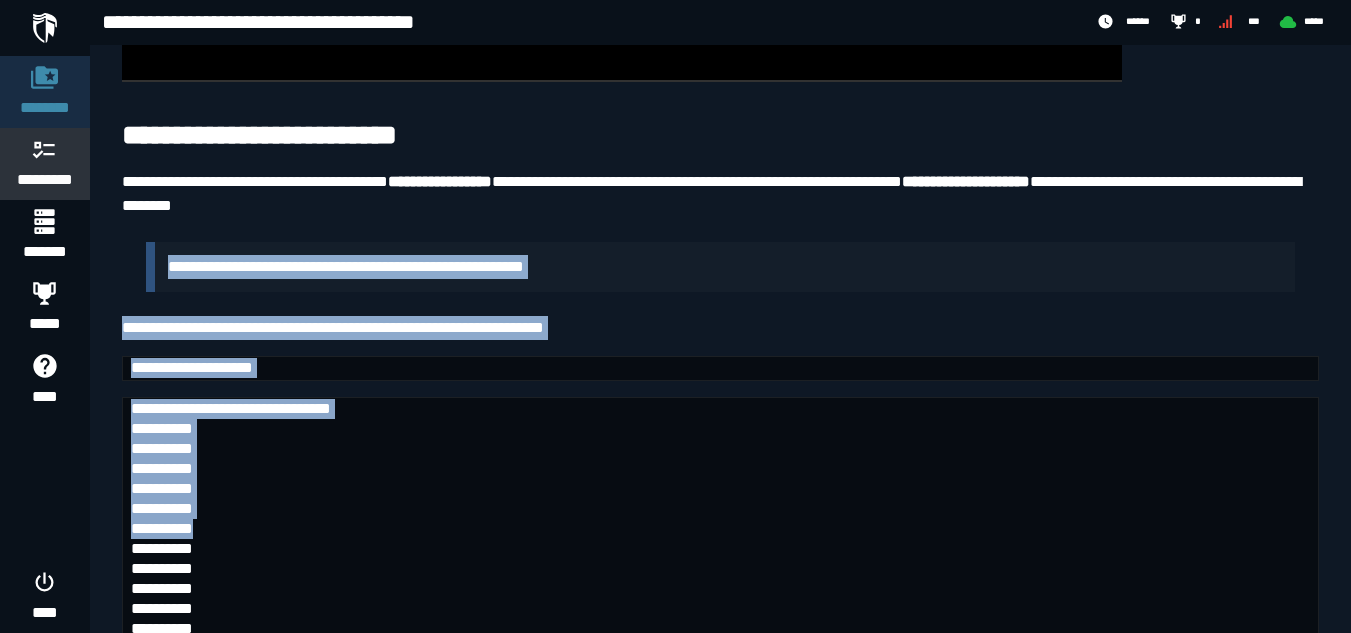 scroll, scrollTop: 0, scrollLeft: 0, axis: both 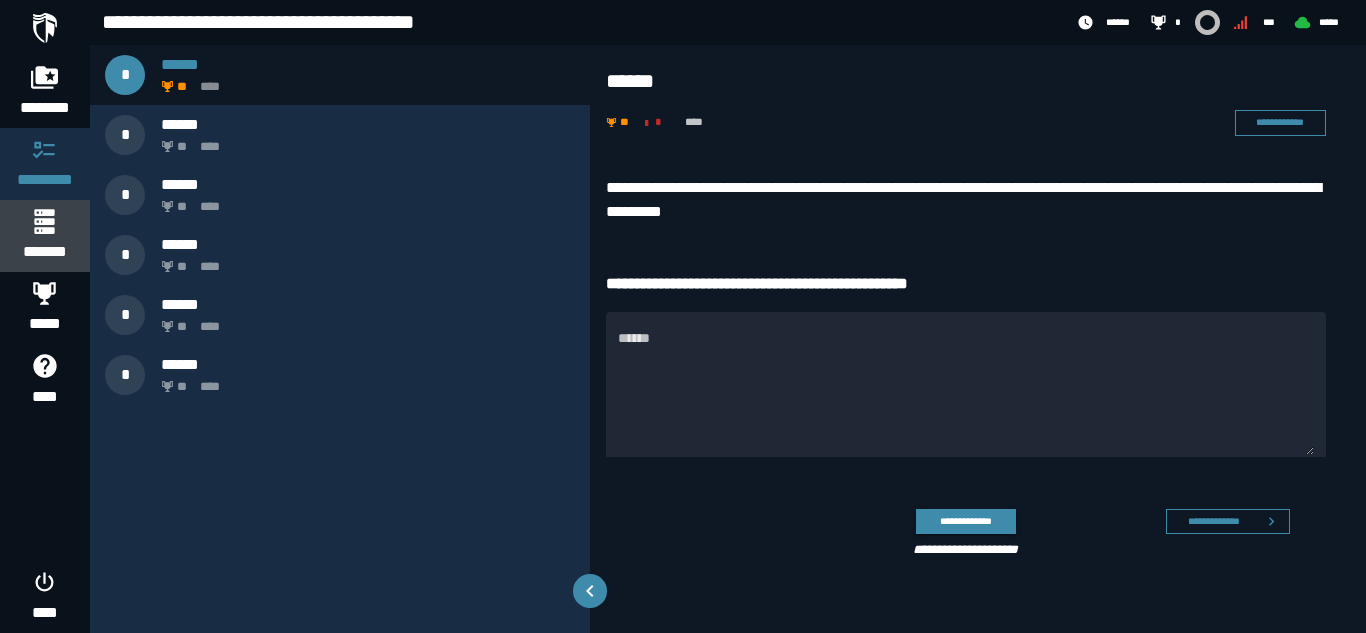 click on "*******" at bounding box center [44, 252] 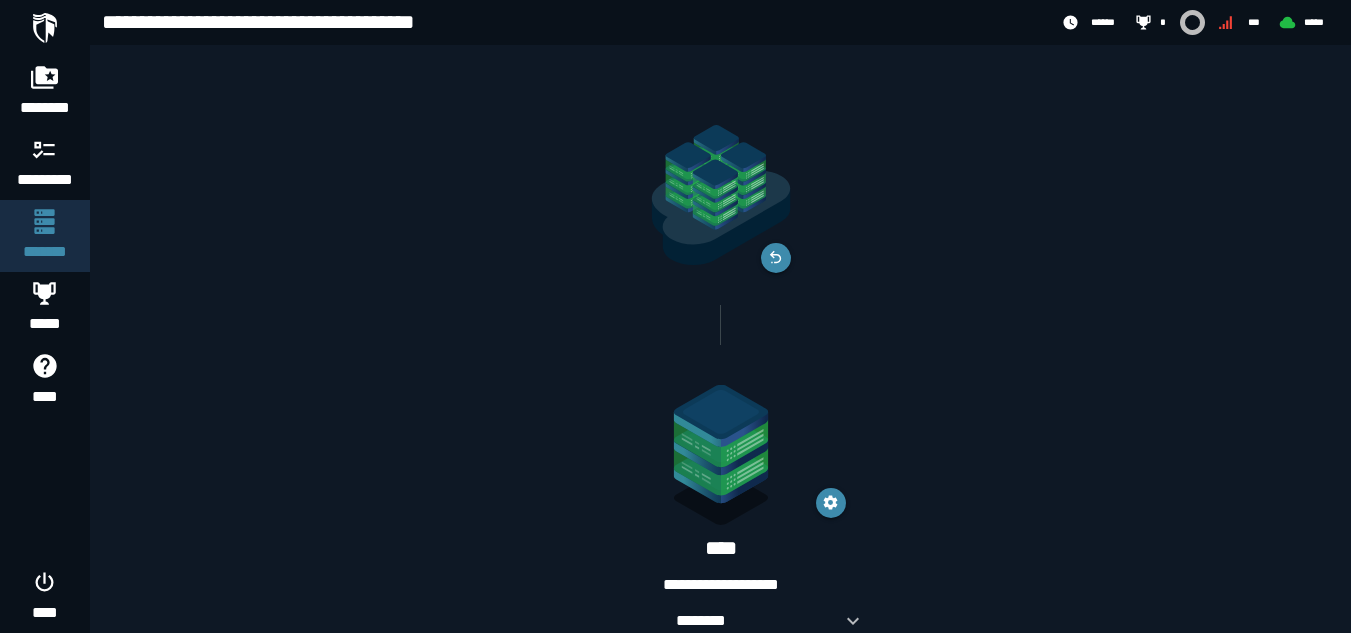 scroll, scrollTop: 58, scrollLeft: 0, axis: vertical 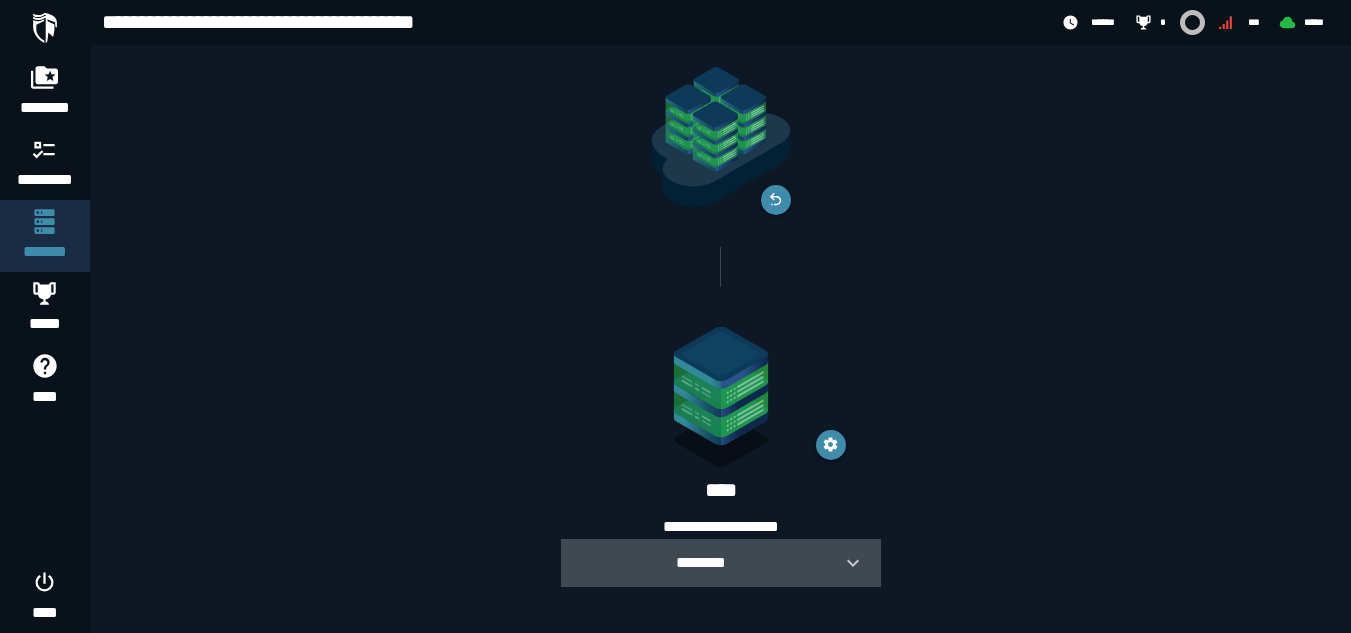 click 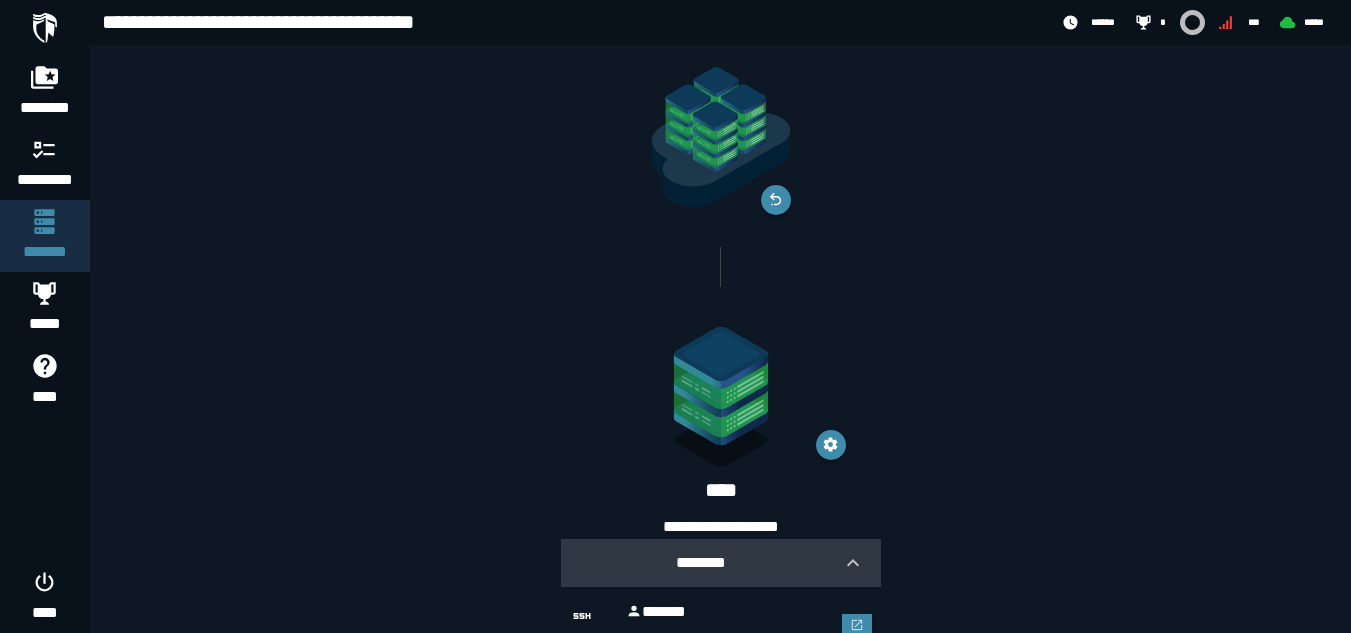 scroll, scrollTop: 140, scrollLeft: 0, axis: vertical 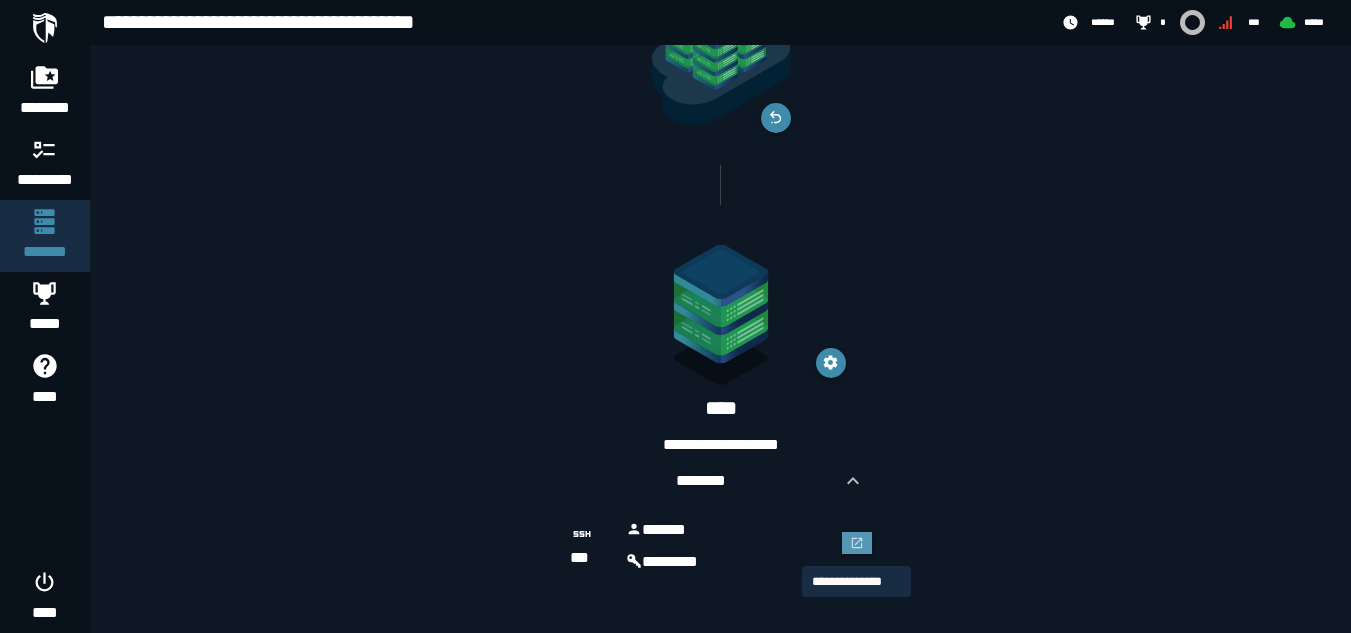 click 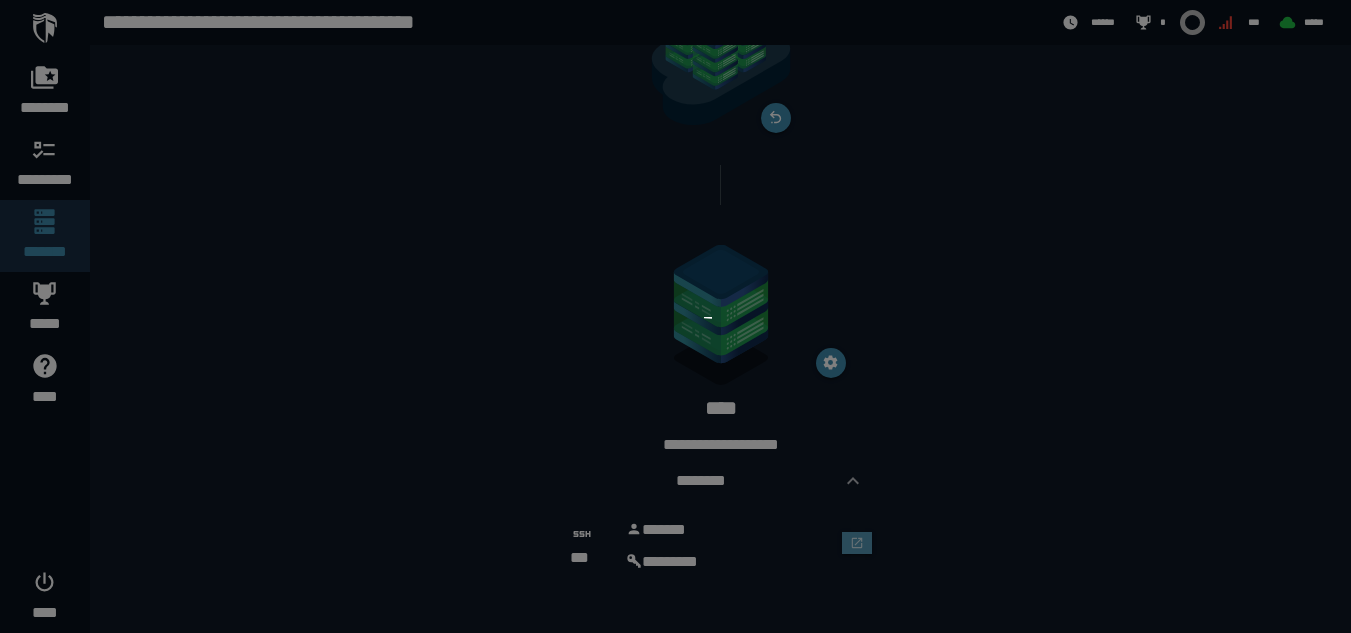 scroll, scrollTop: 0, scrollLeft: 0, axis: both 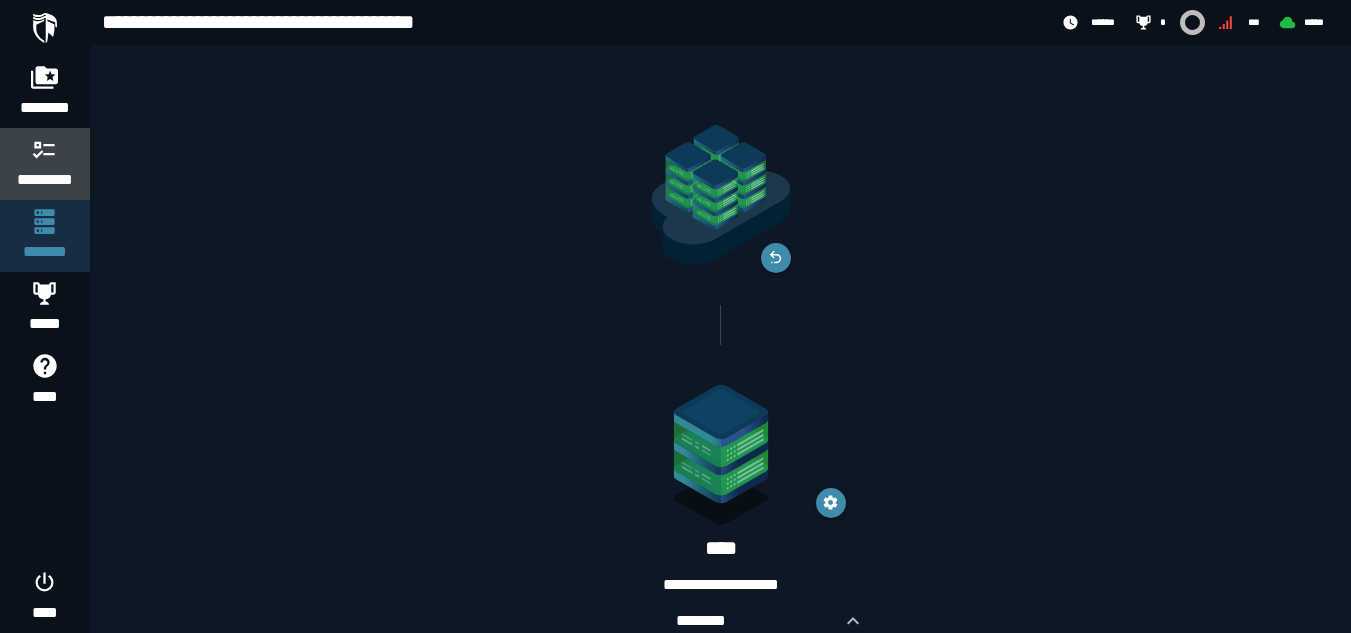 click 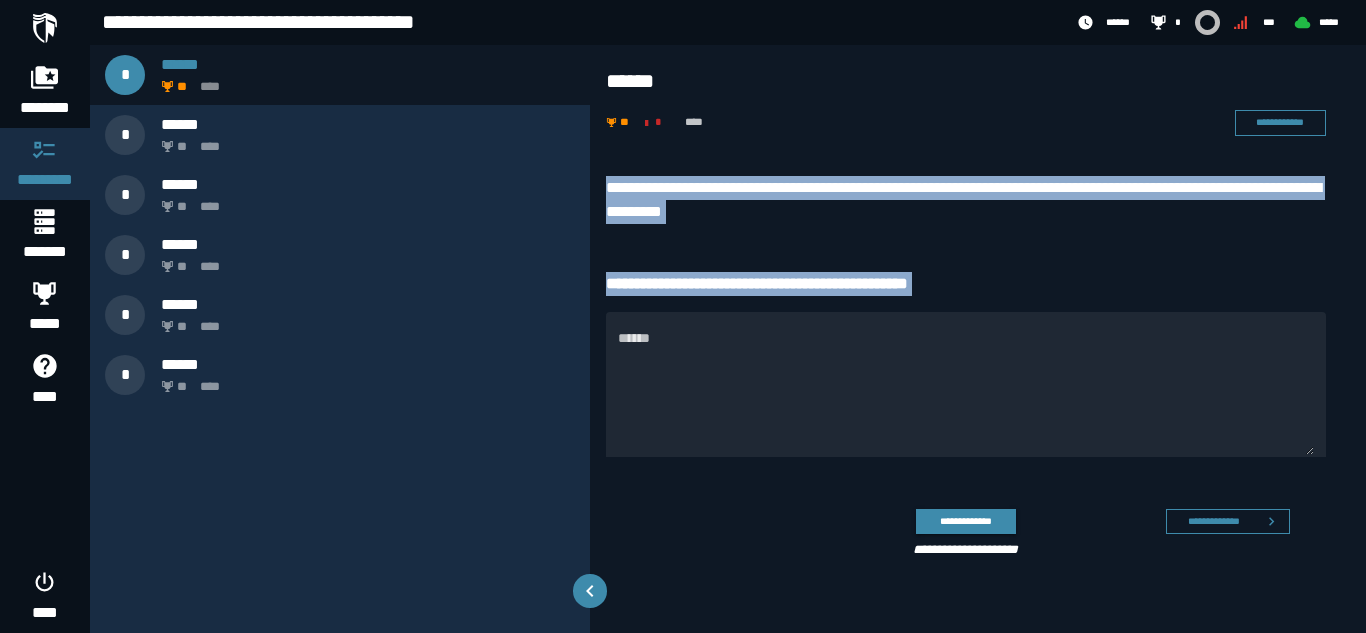 drag, startPoint x: 617, startPoint y: 183, endPoint x: 971, endPoint y: 308, distance: 375.4211 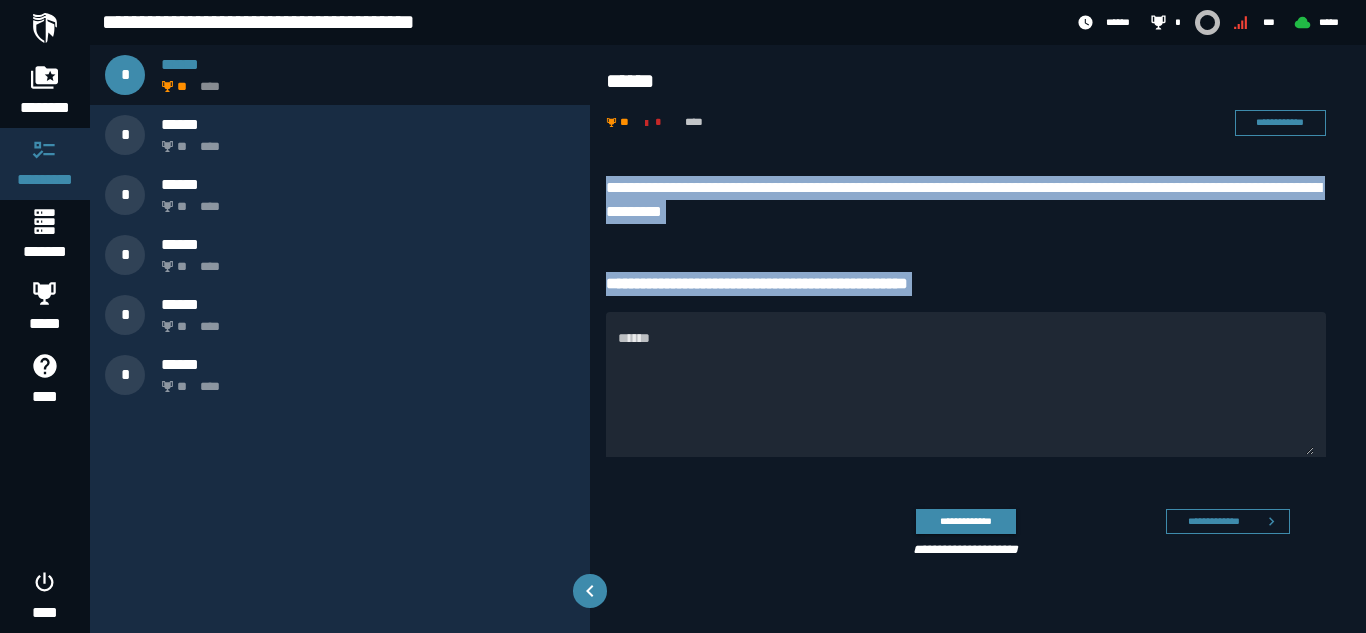 copy on "[FIRST] [LAST] [MIDDLE_INITIAL]
[ADDRESS]
[CITY], [STATE] [POSTAL_CODE]" 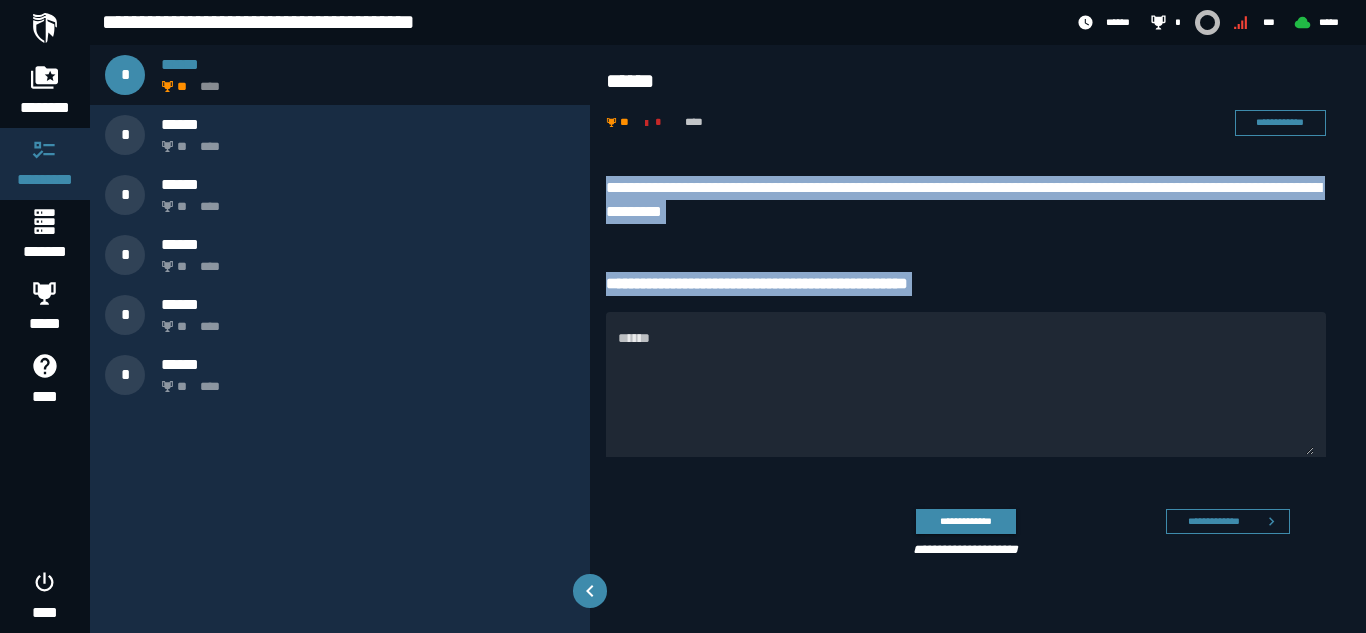 click on "[FIRST] [LAST] [MIDDLE_INITIAL]
[ADDRESS]
[CITY], [STATE] [POSTAL_CODE]
[PHONE]
[EMAIL]
[CREDIT_CARD]
[SSN]
[PASSPORT_NUMBER]
[DRIVER_LICENSE]" at bounding box center [978, 371] 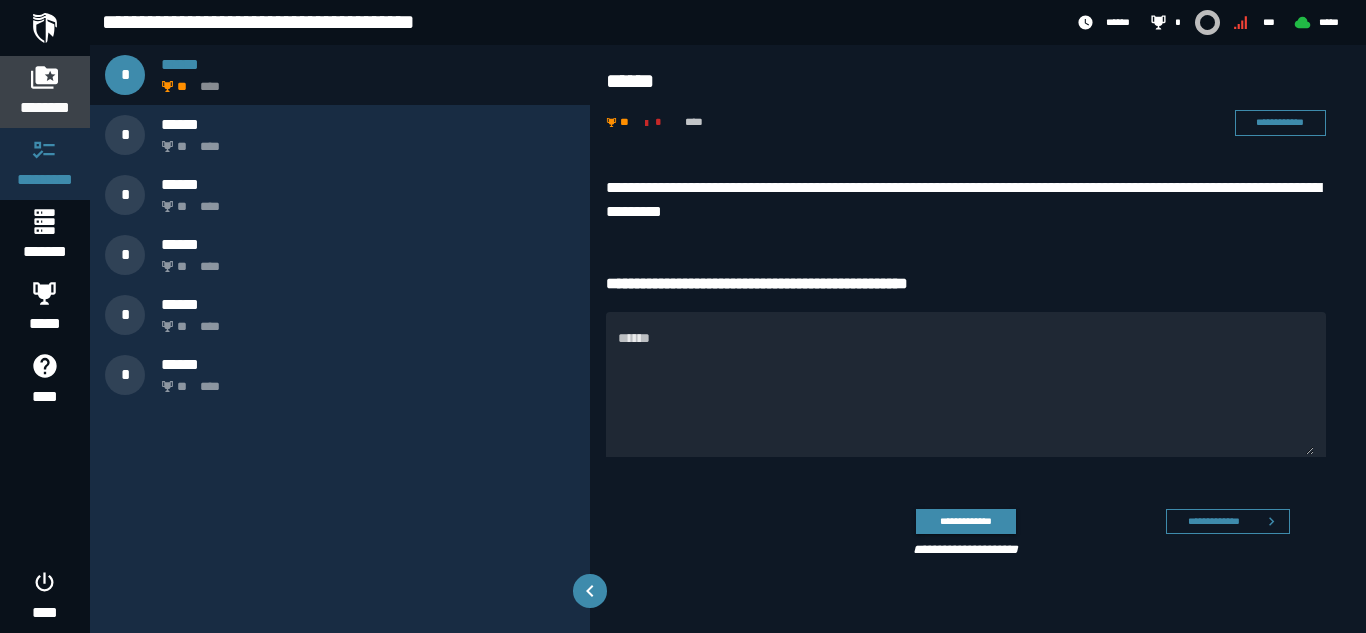 click 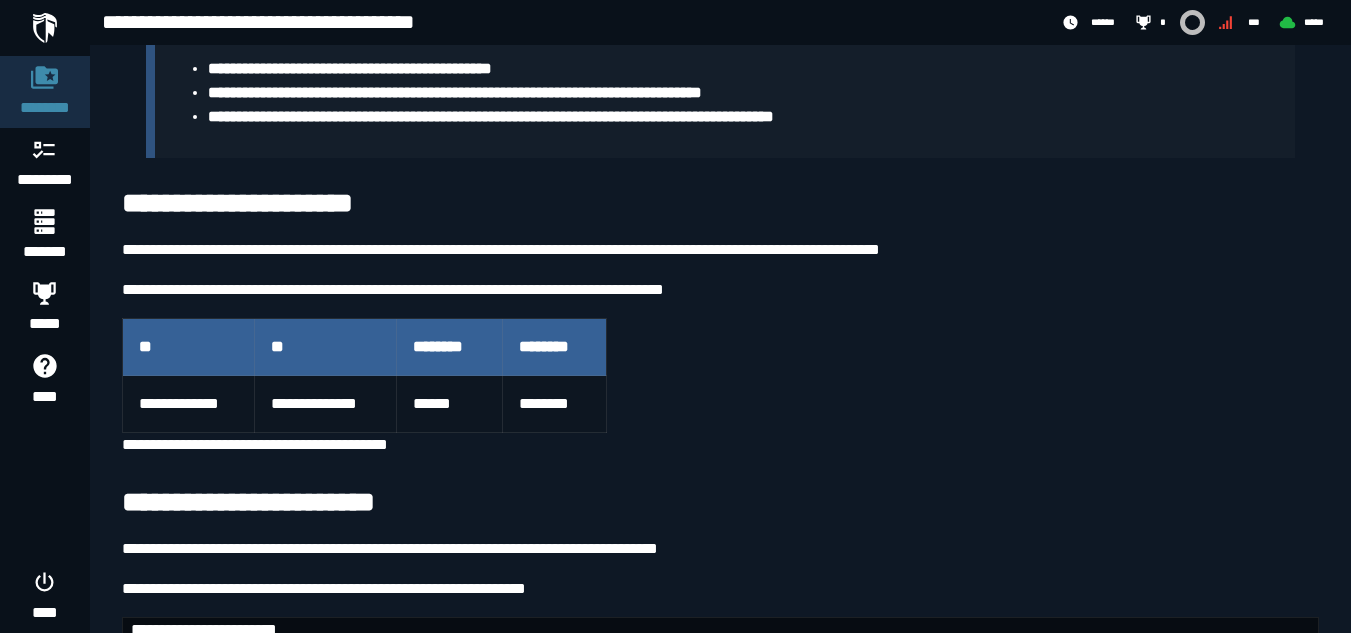 scroll, scrollTop: 535, scrollLeft: 0, axis: vertical 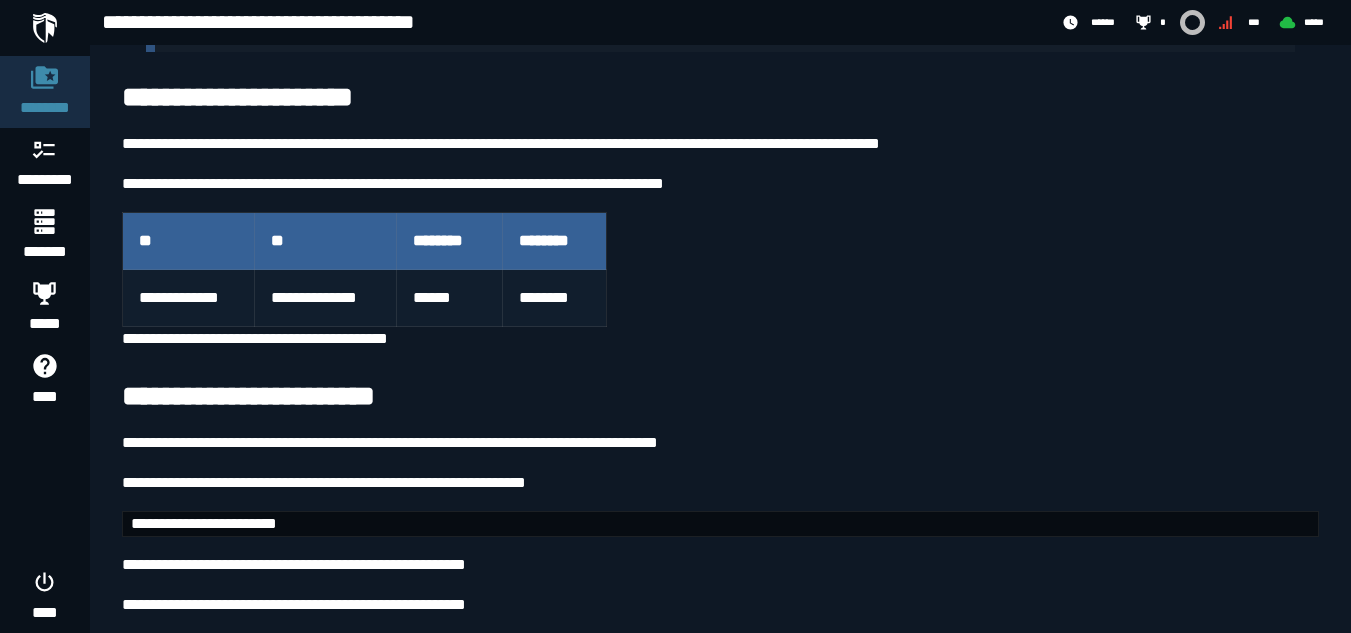 click on "********" at bounding box center (554, 298) 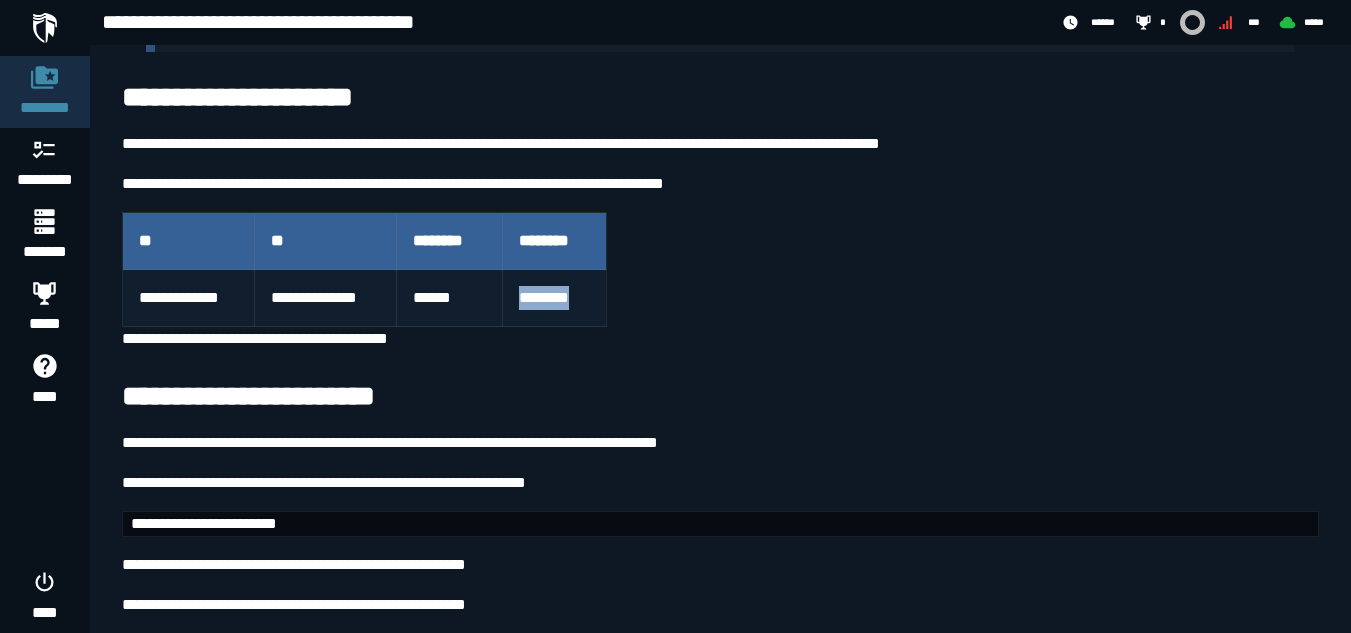 click on "********" at bounding box center (554, 298) 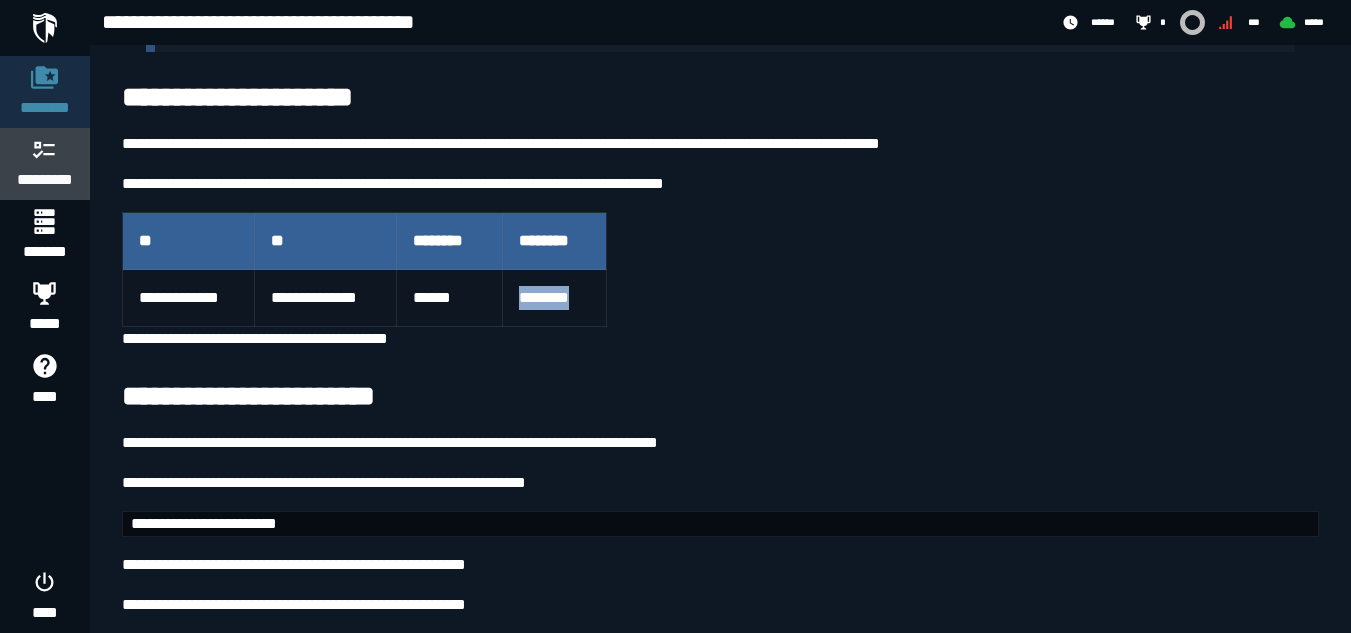 click on "*********" at bounding box center (45, 180) 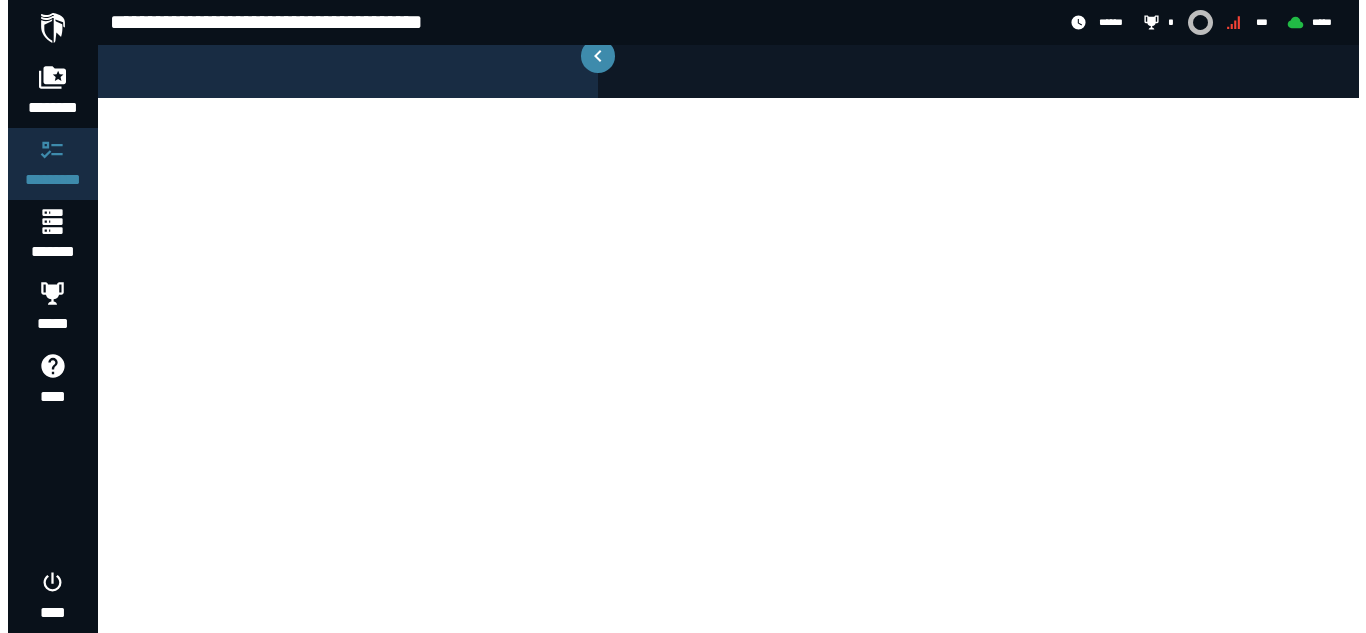 scroll, scrollTop: 0, scrollLeft: 0, axis: both 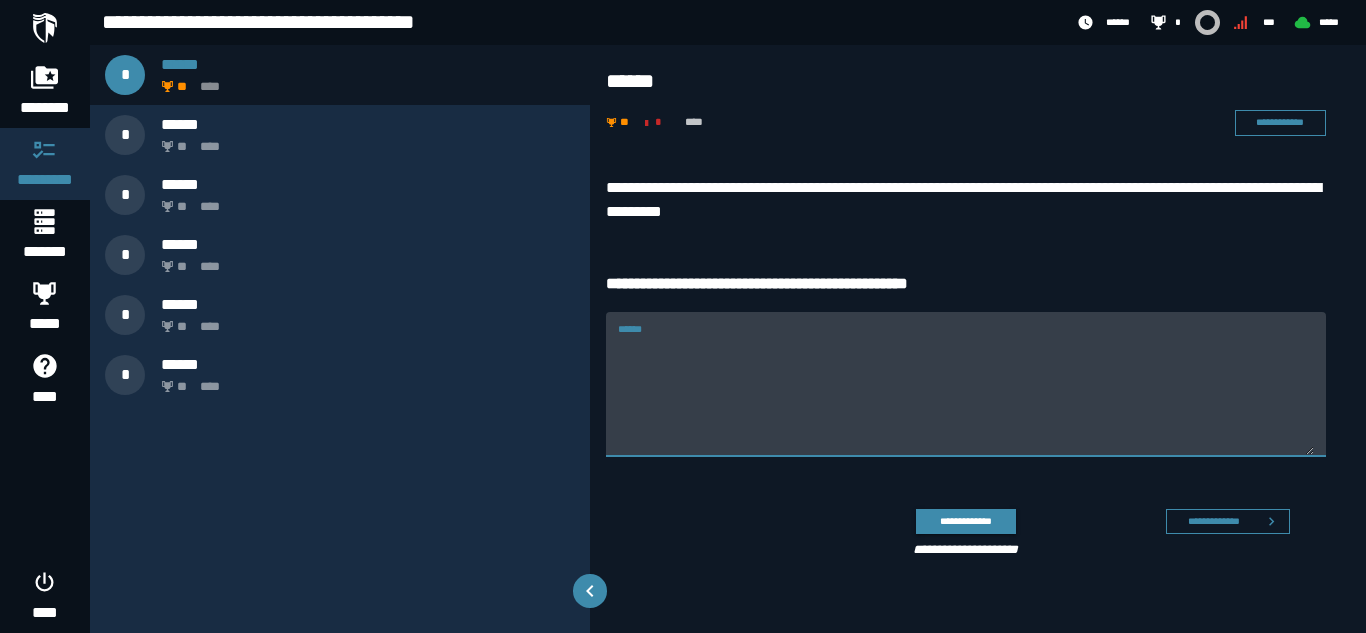 click on "******" at bounding box center (966, 396) 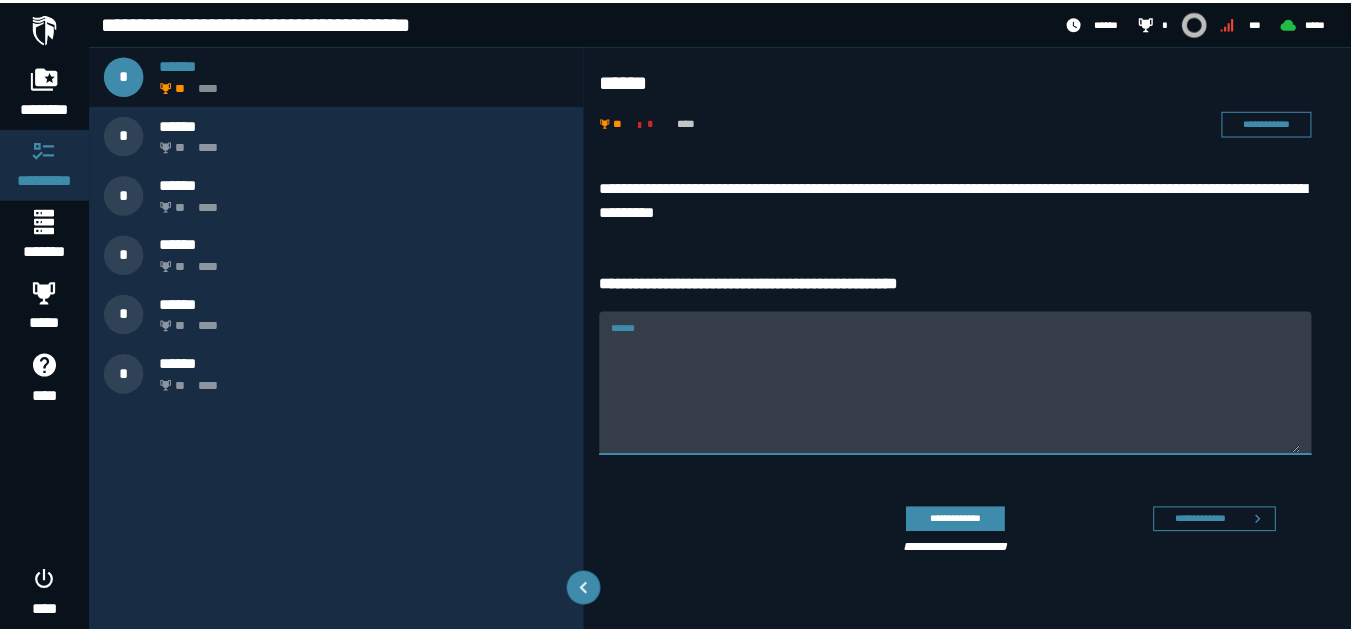 scroll, scrollTop: 0, scrollLeft: 0, axis: both 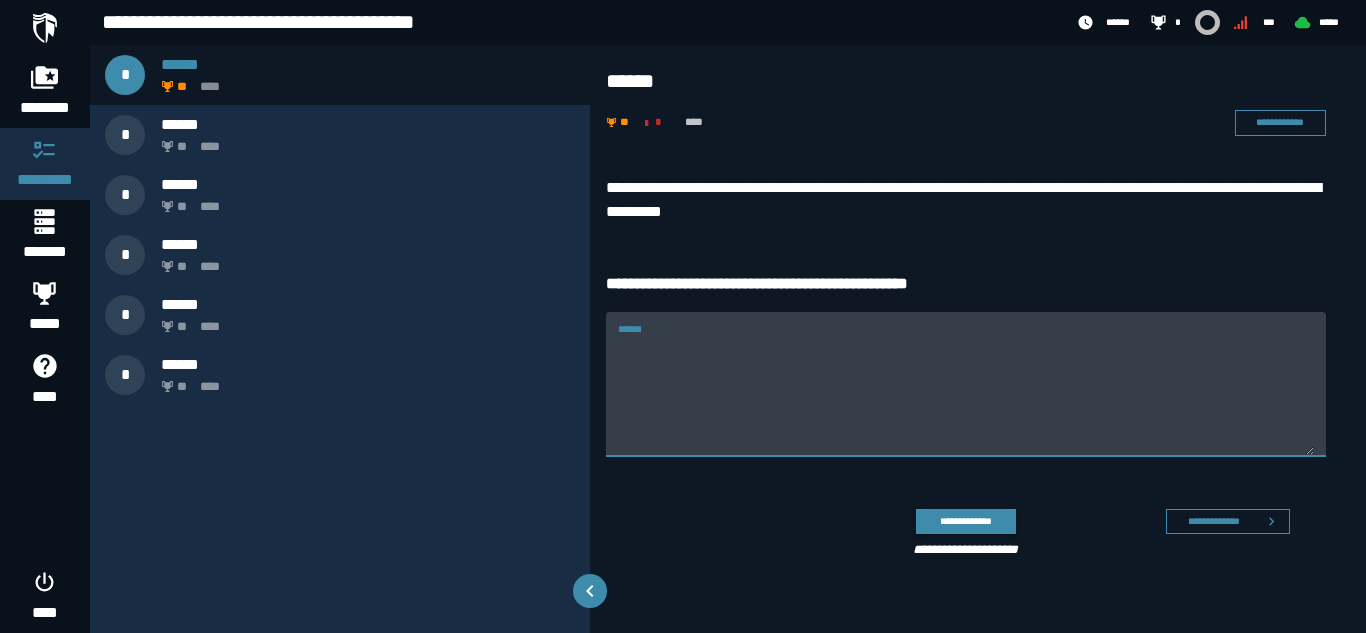 click on "******" at bounding box center (966, 396) 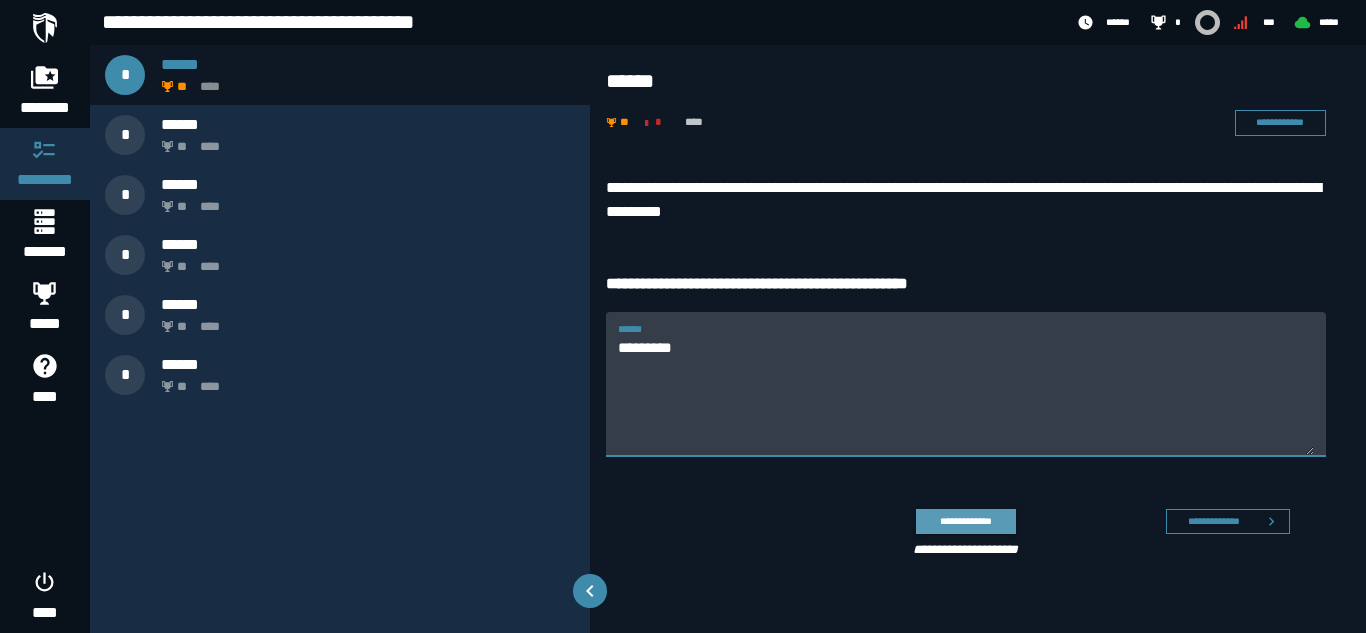 click on "**********" at bounding box center [965, 521] 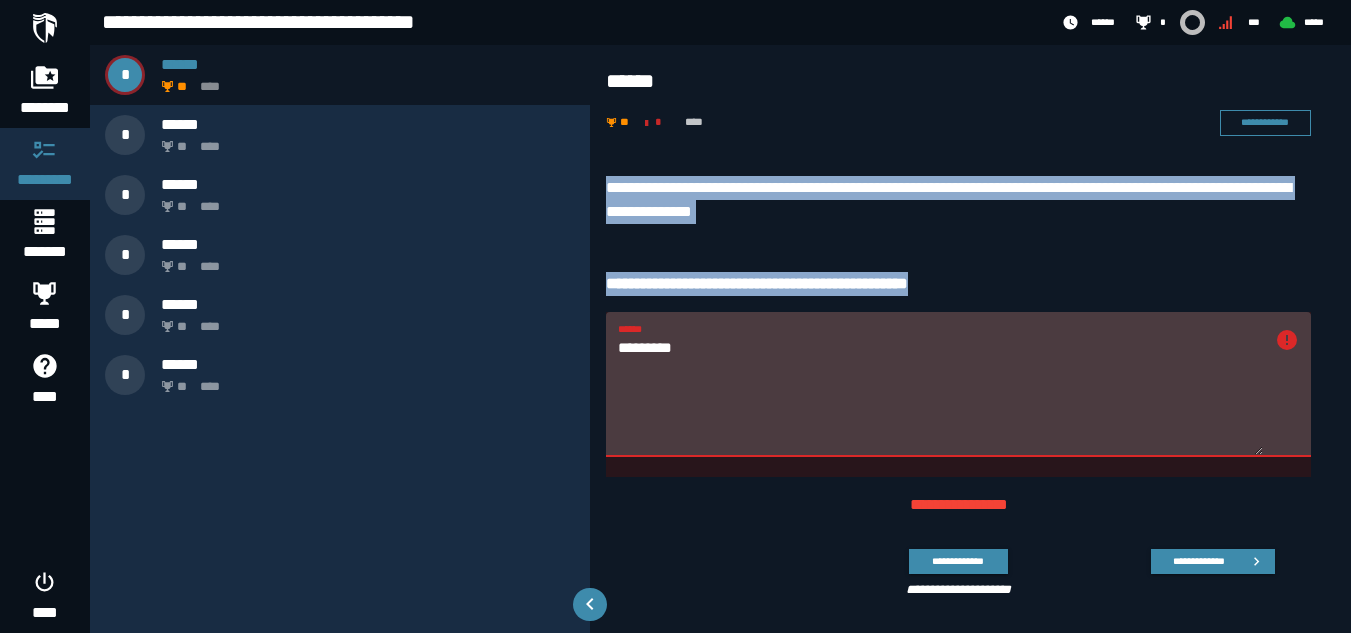 drag, startPoint x: 603, startPoint y: 183, endPoint x: 984, endPoint y: 289, distance: 395.4706 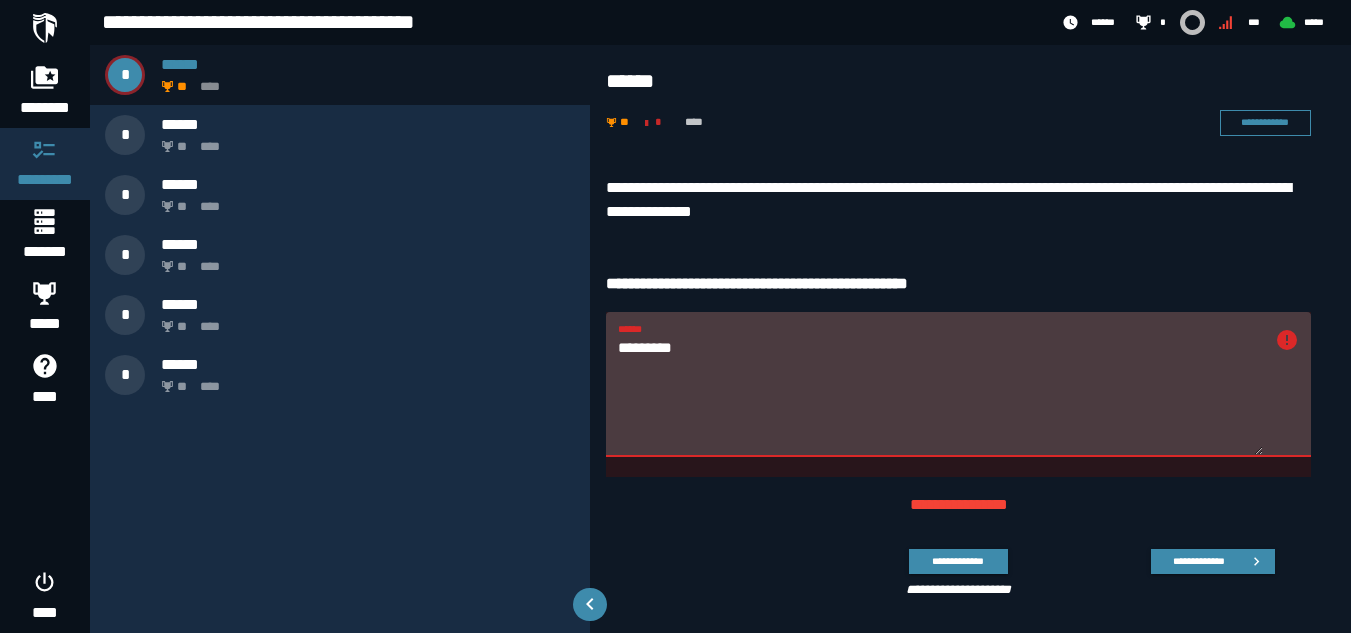 click on "*********" at bounding box center [940, 396] 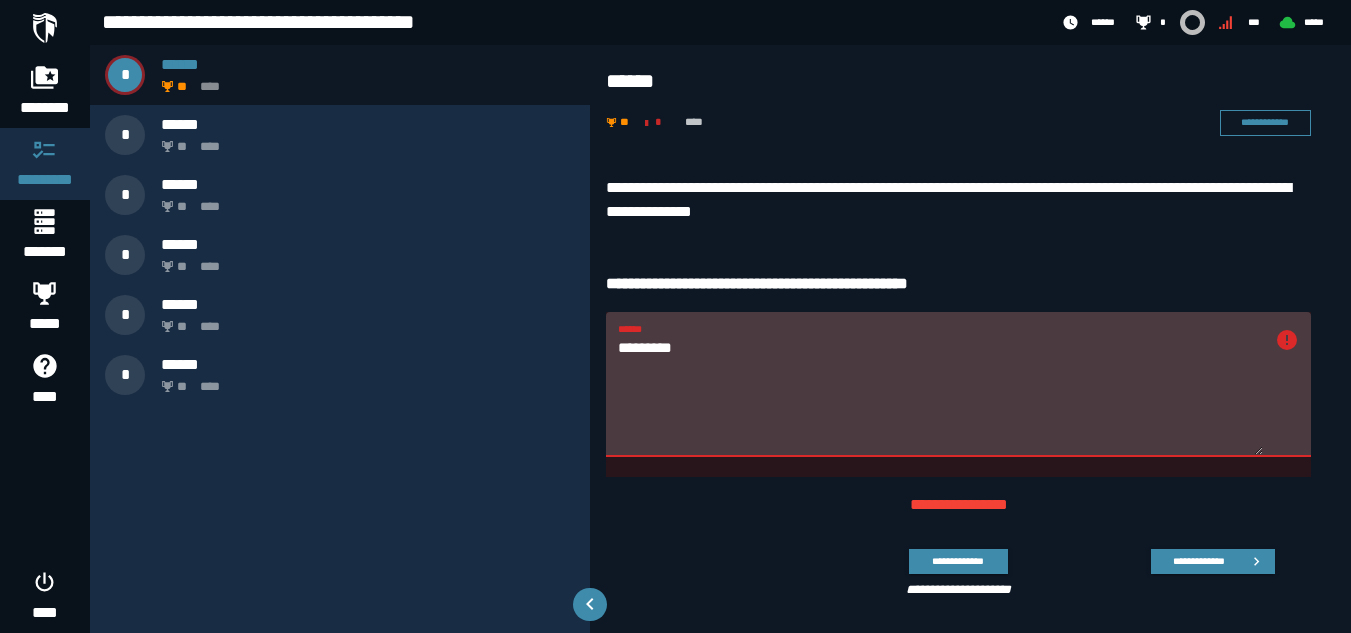 paste on "*" 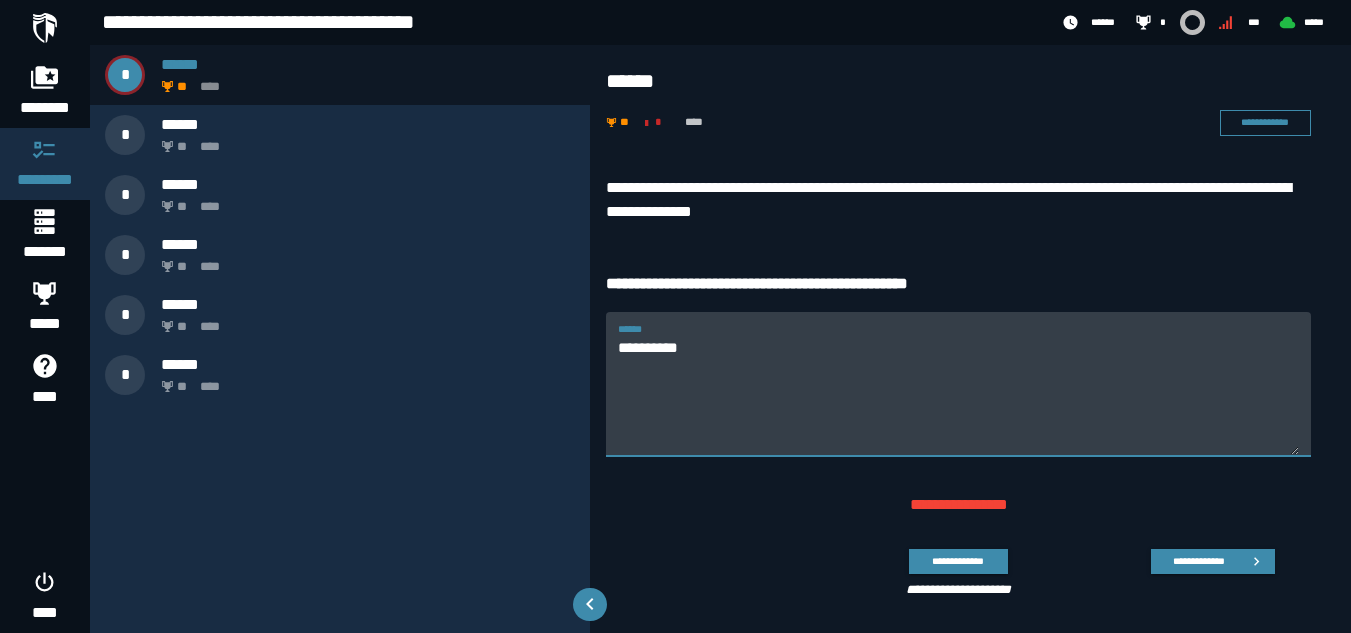 type on "**********" 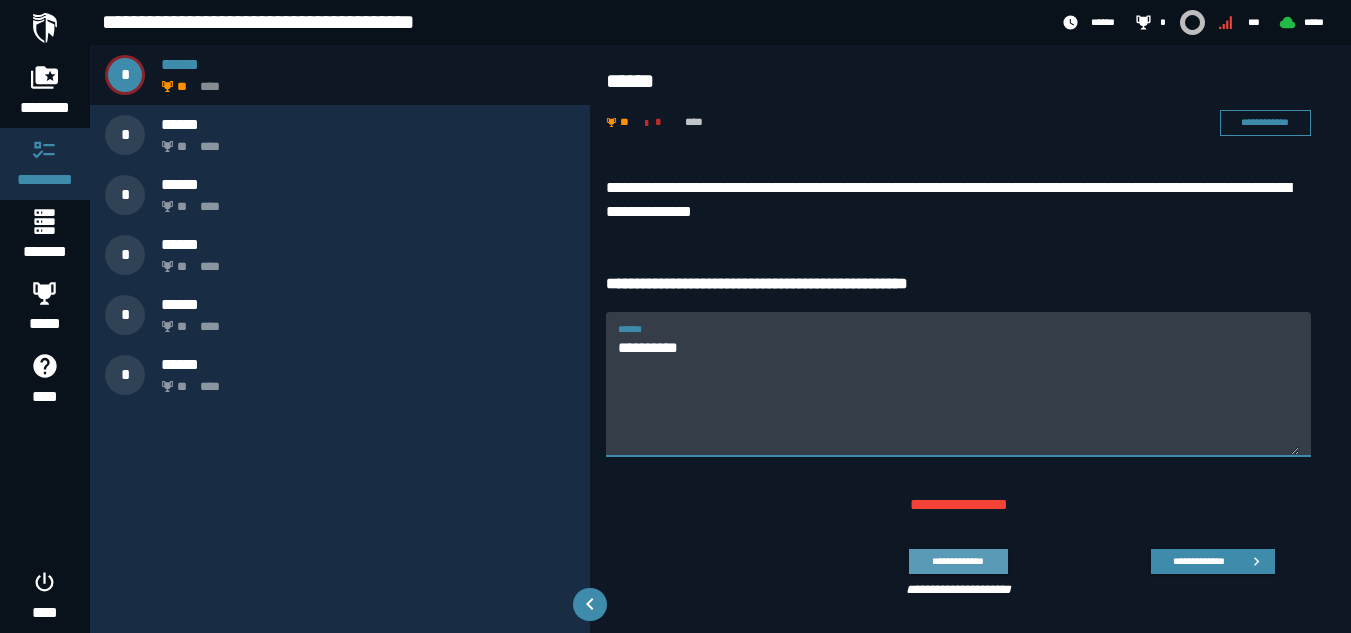 click on "**********" at bounding box center (958, 561) 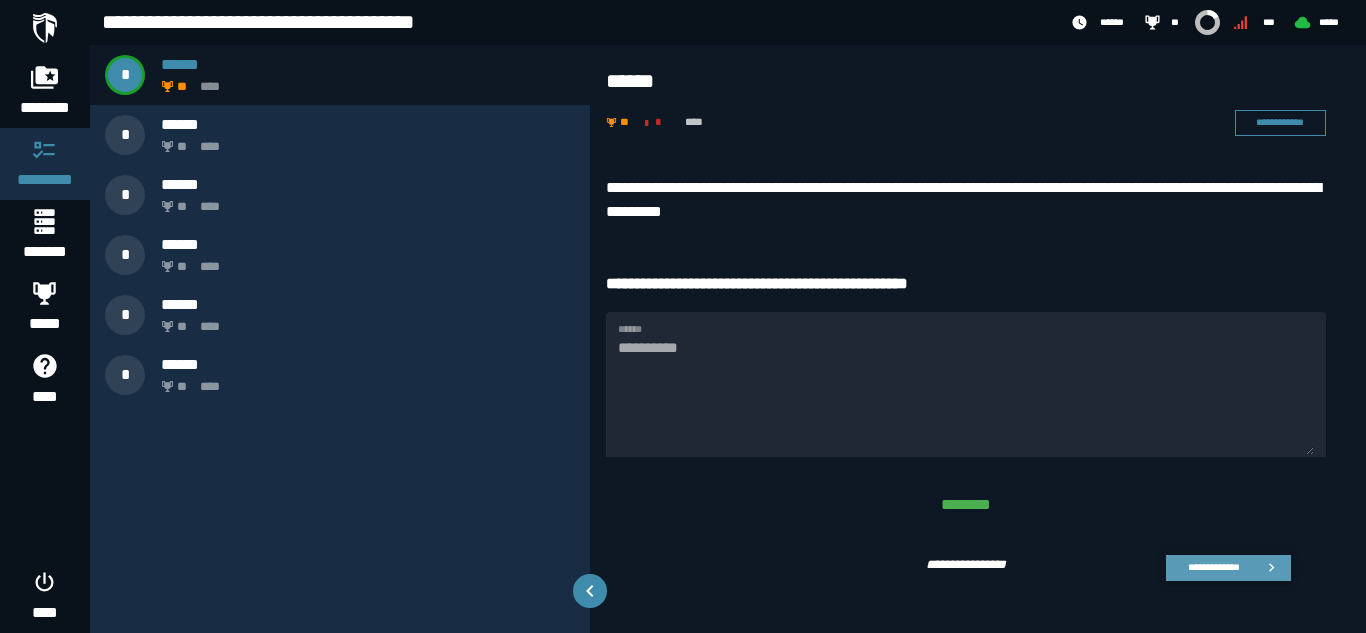 click on "**********" at bounding box center (1213, 567) 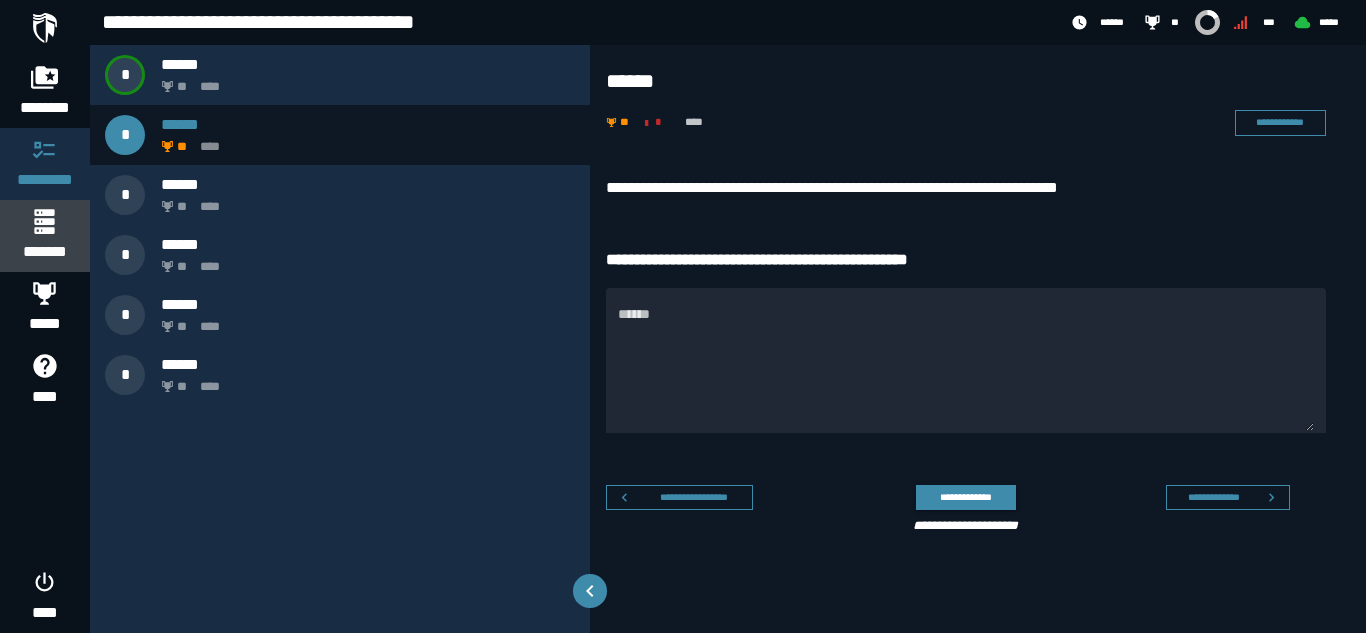 click on "*******" 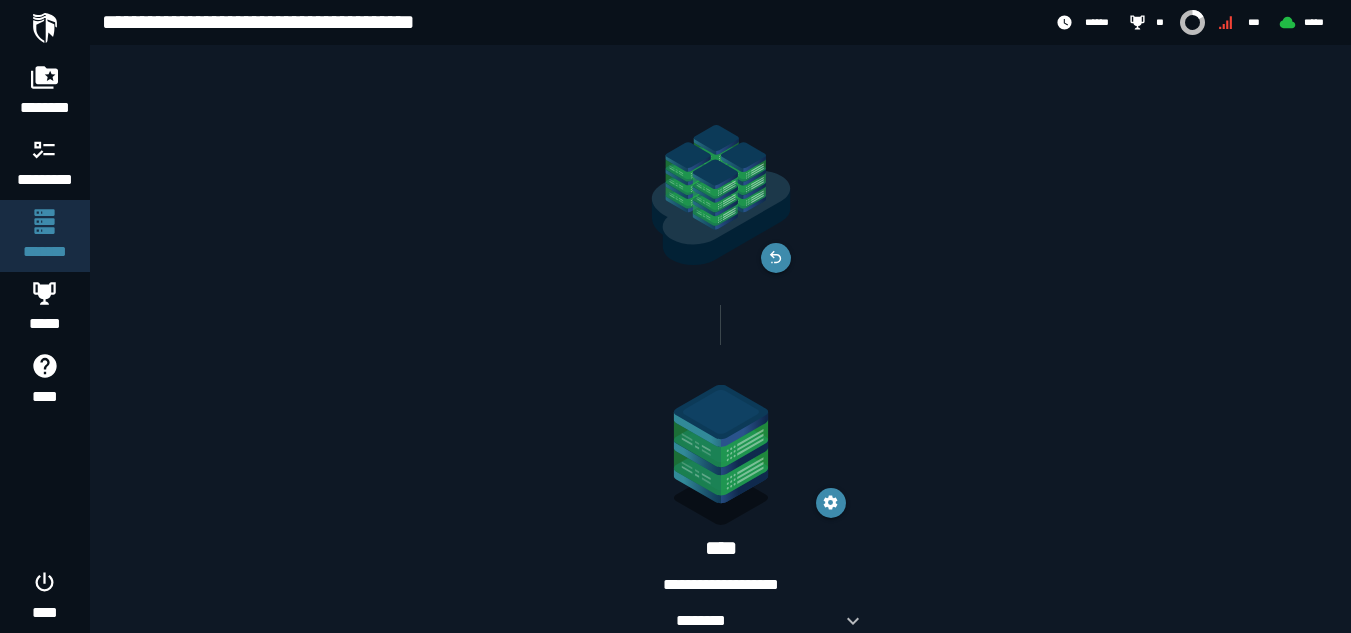 scroll, scrollTop: 58, scrollLeft: 0, axis: vertical 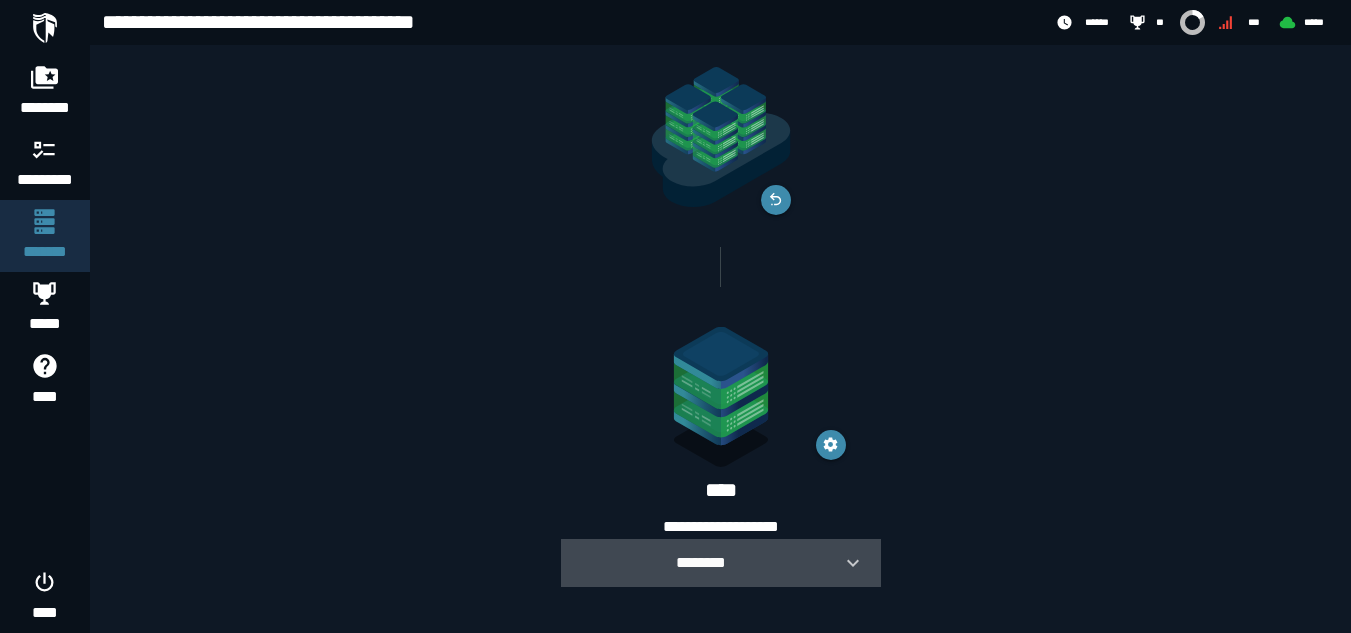 click on "********" at bounding box center (701, 563) 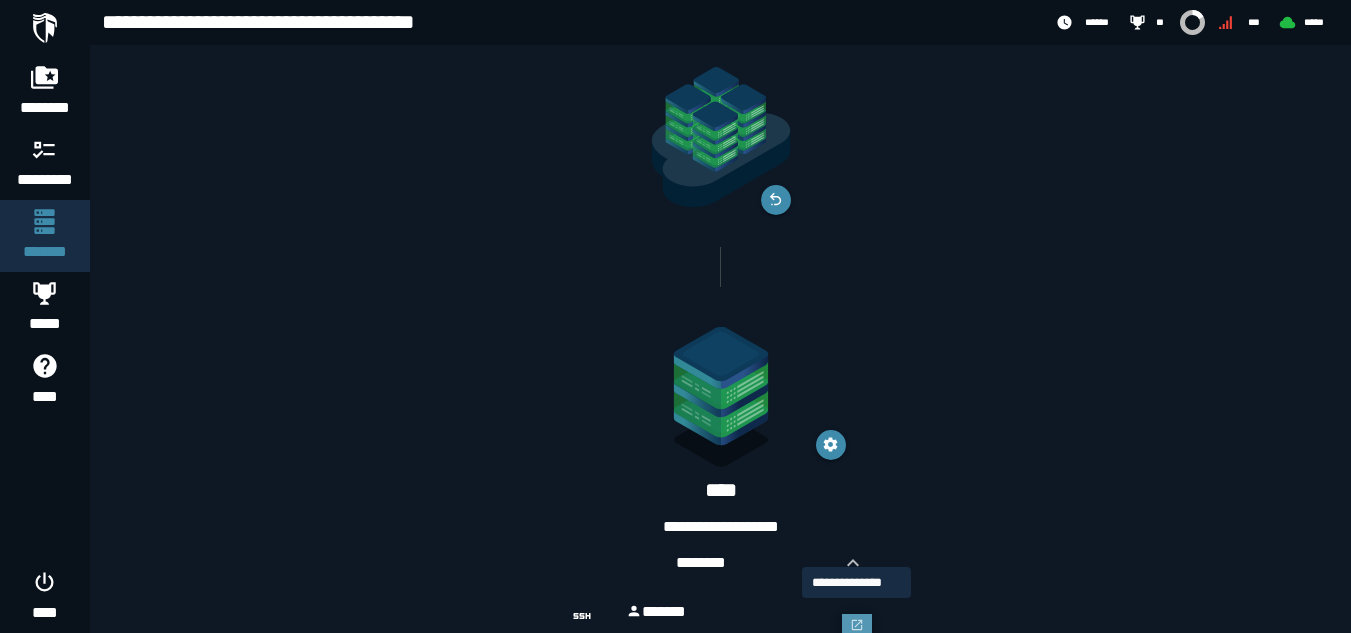 click 